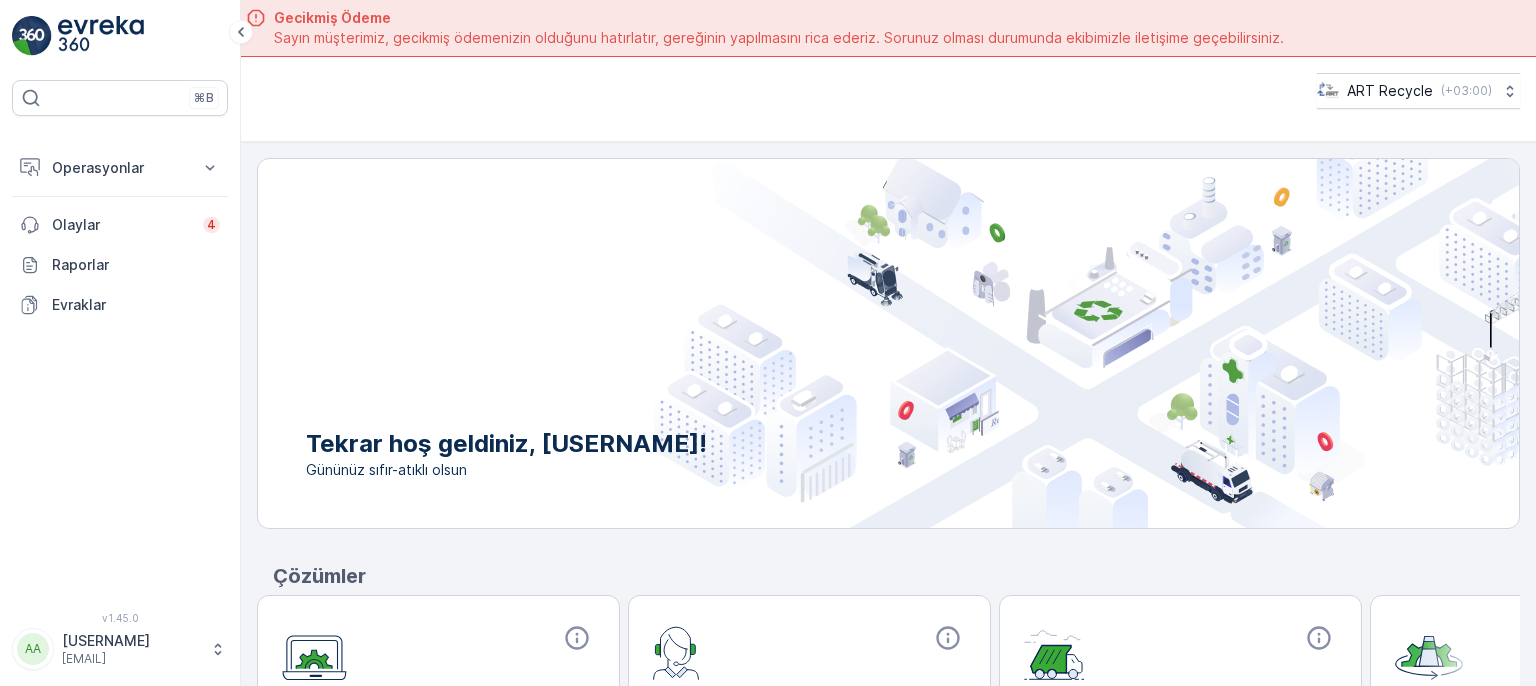 scroll, scrollTop: 0, scrollLeft: 0, axis: both 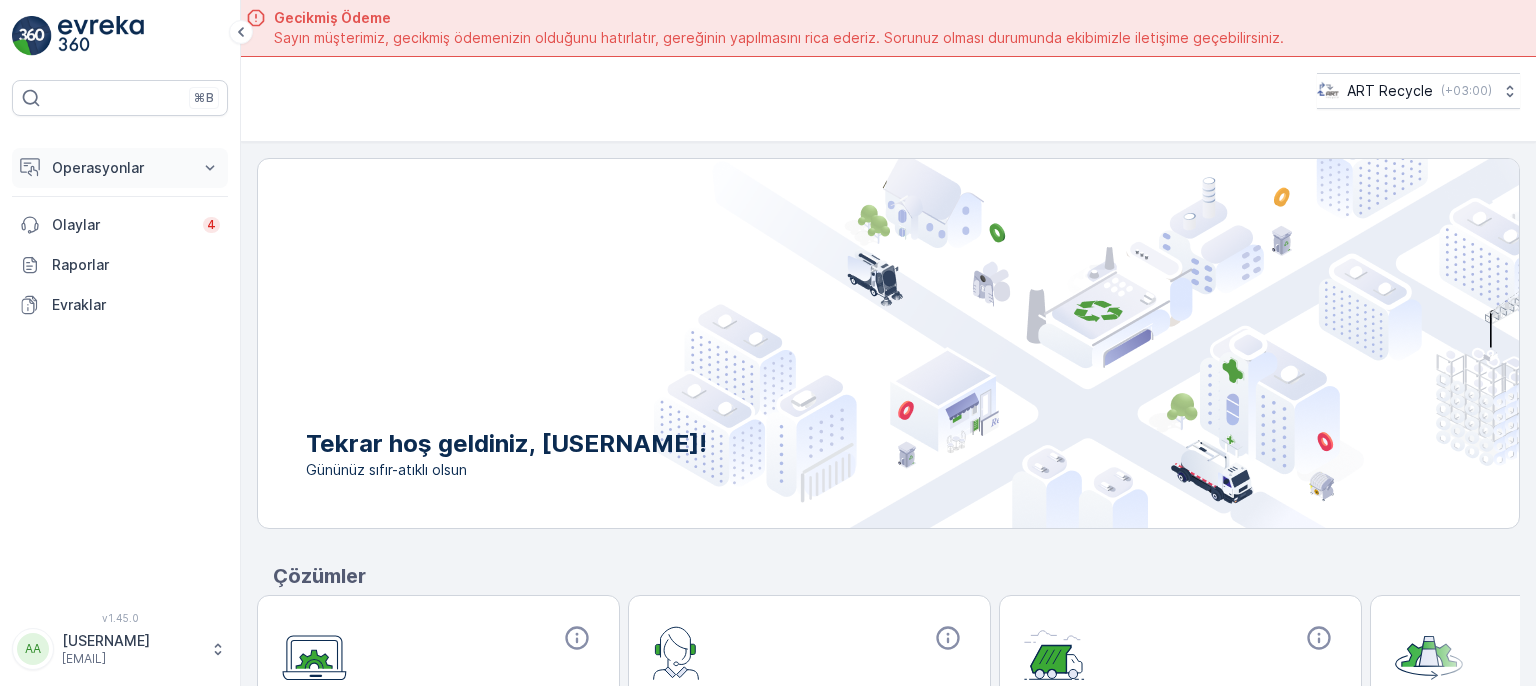 click on "Operasyonlar" at bounding box center (120, 168) 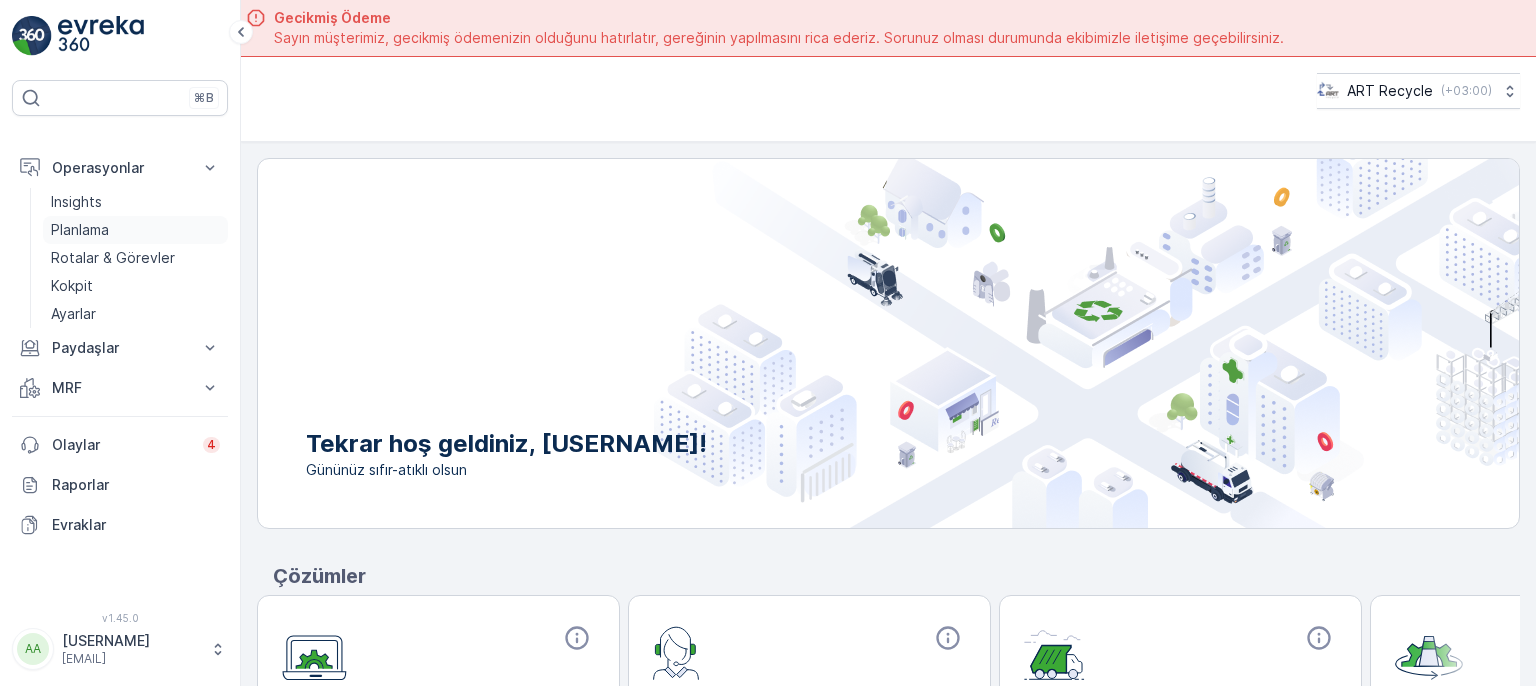 click on "Planlama" at bounding box center (135, 230) 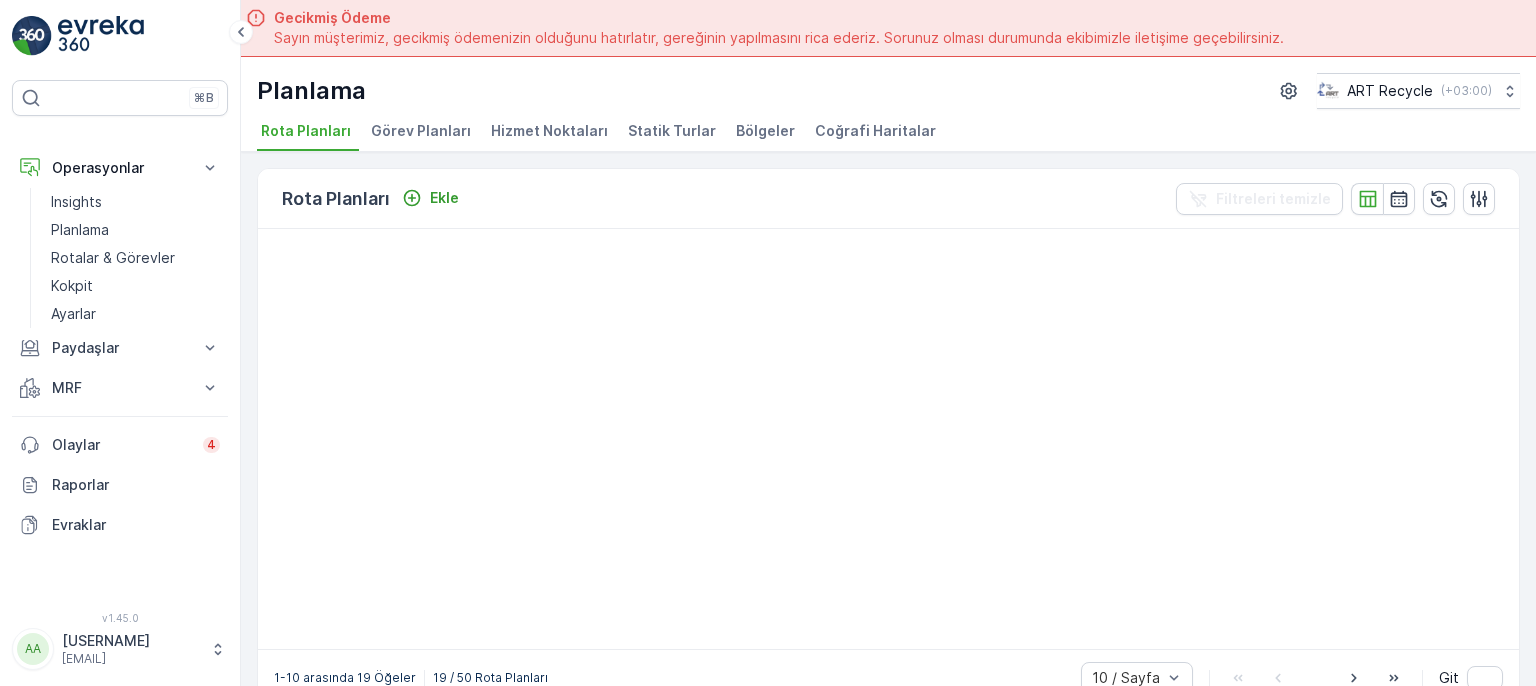 click on "Hizmet Noktaları" at bounding box center [549, 131] 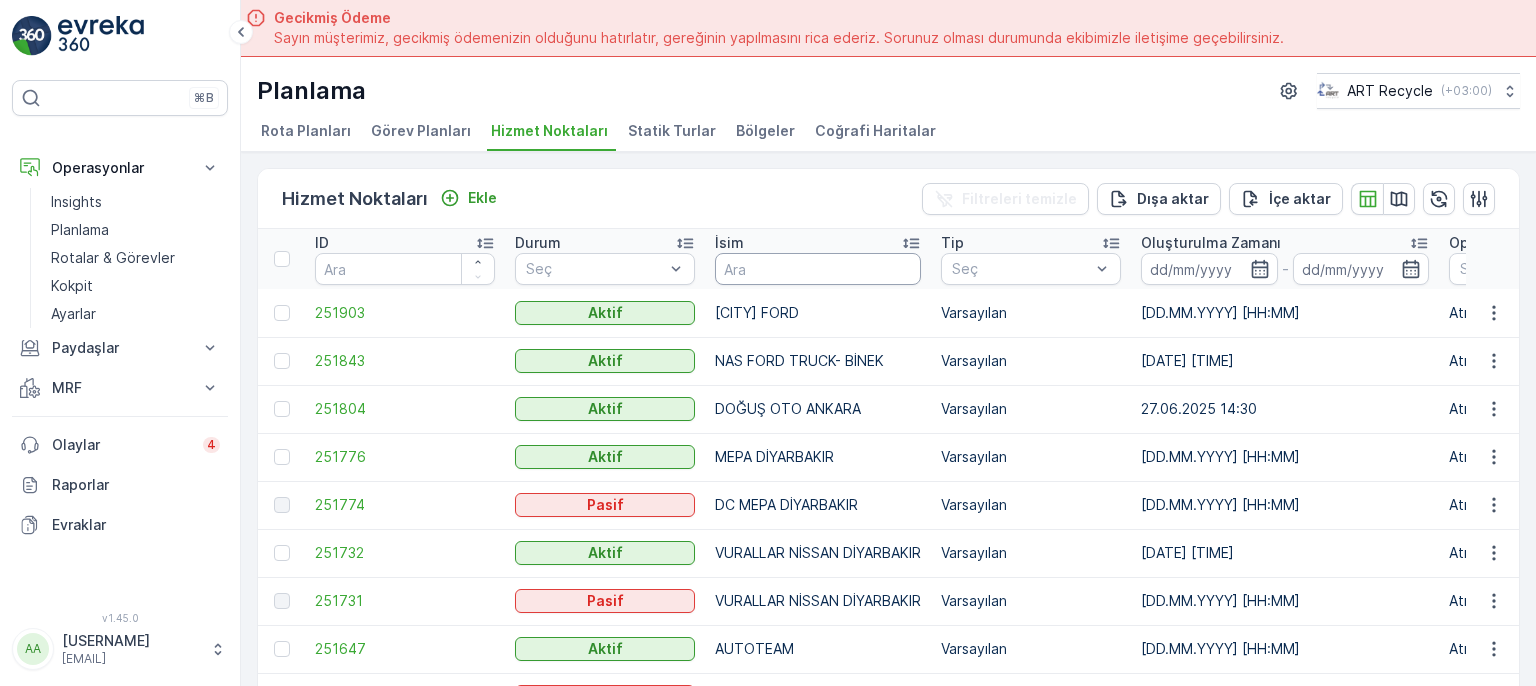 click at bounding box center (818, 269) 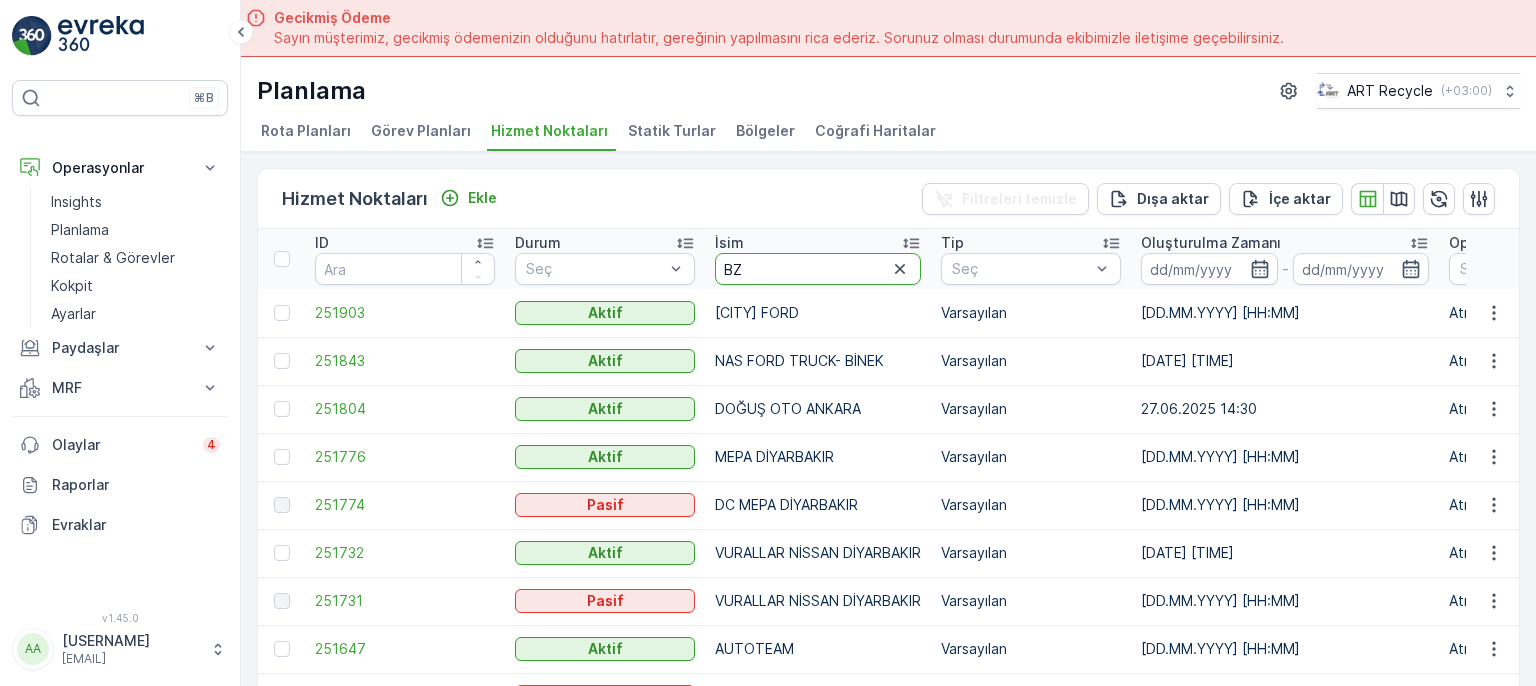 type on "BZL" 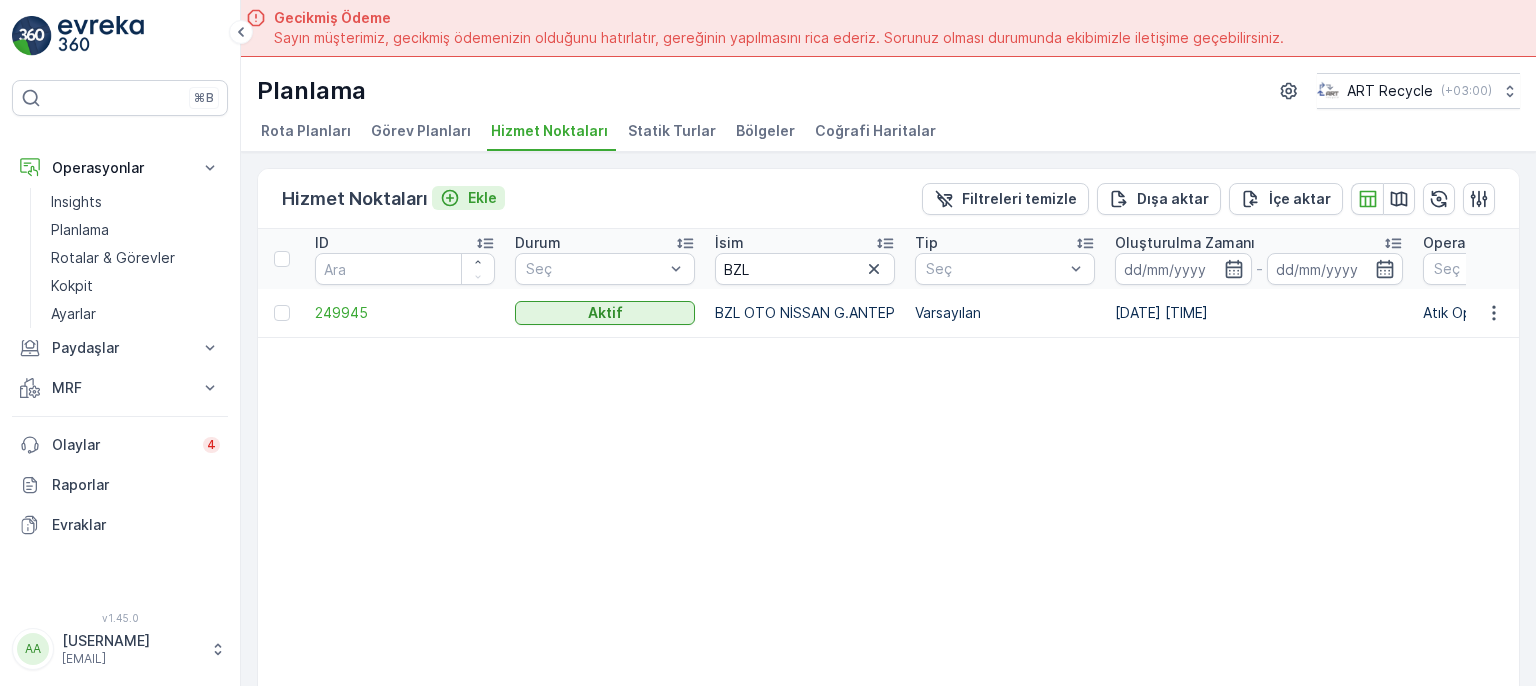 click at bounding box center (450, 198) 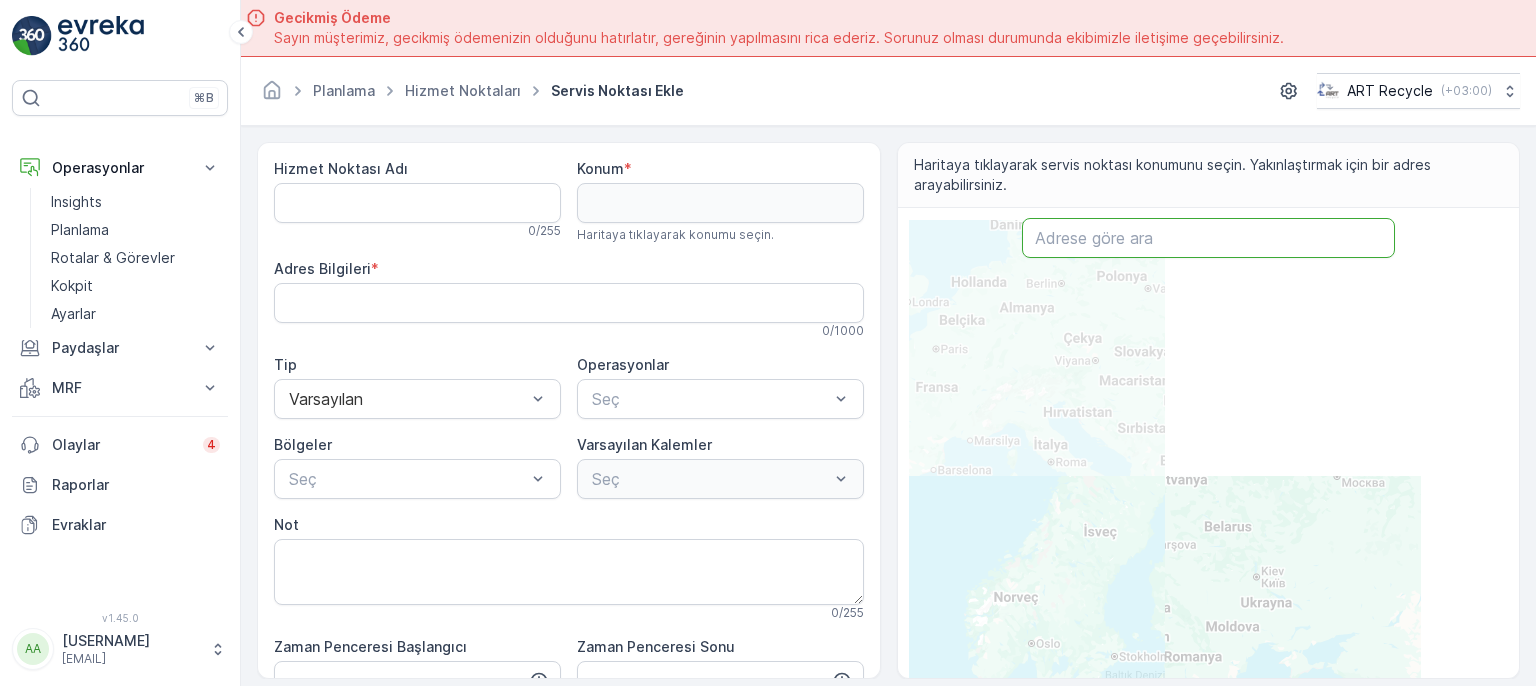click at bounding box center (1208, 238) 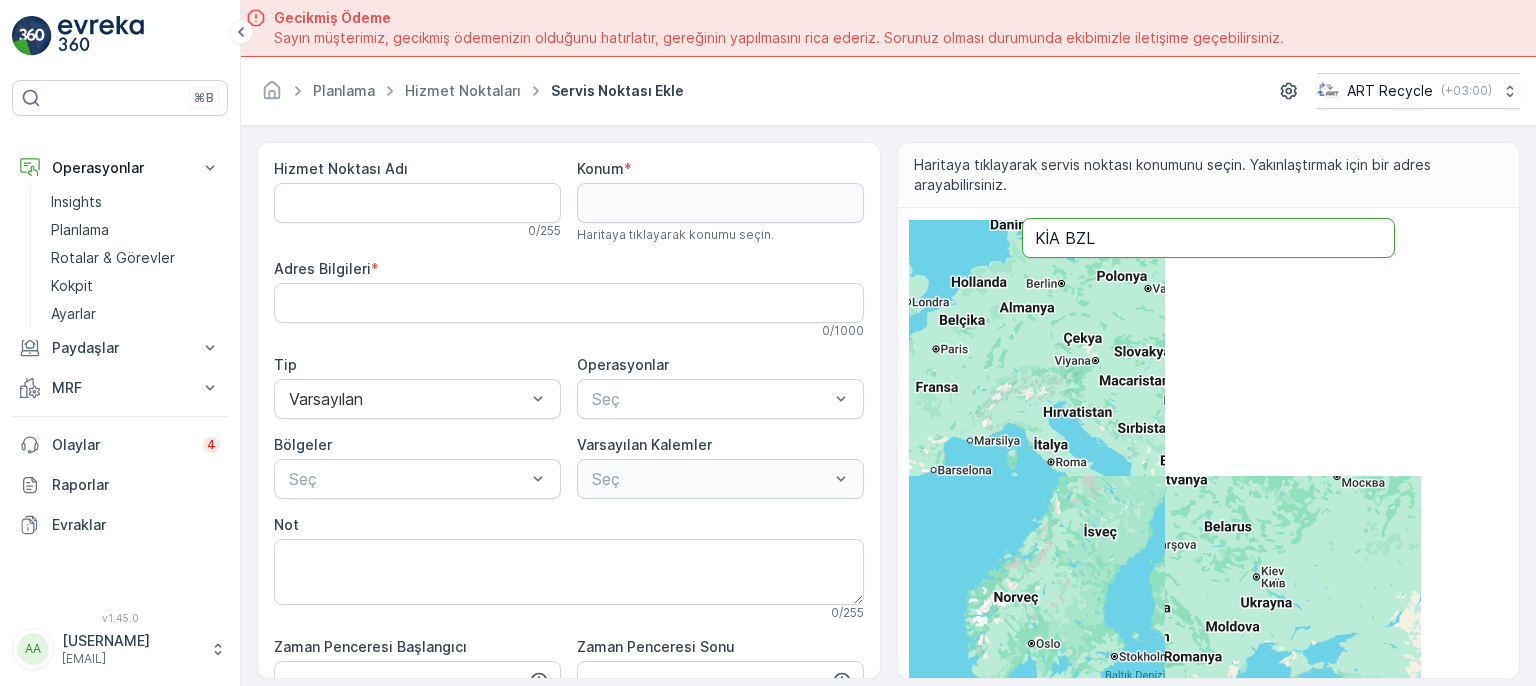 type on "KİA BZL" 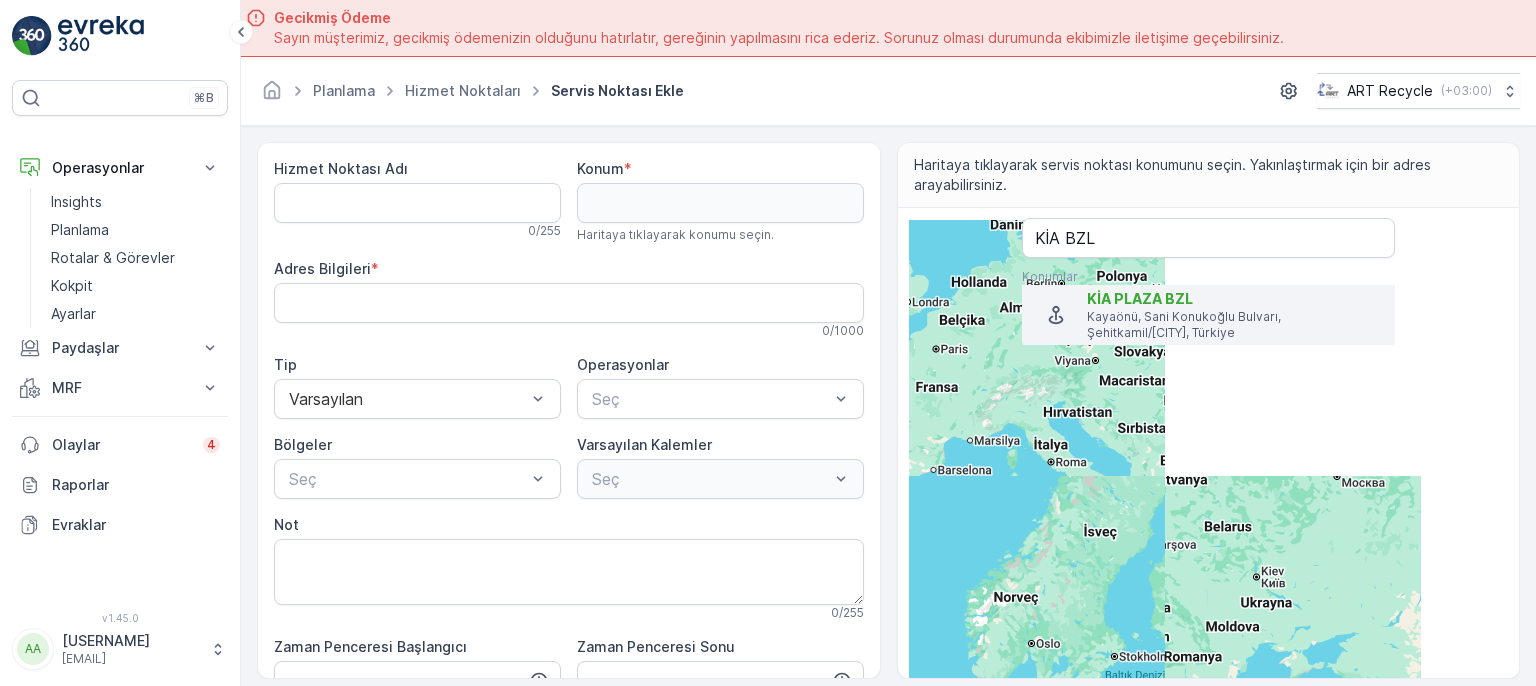 click on "Kayaönü, Sani Konukoğlu Bulvarı, Şehitkamil/[CITY], Türkiye" at bounding box center [1233, 325] 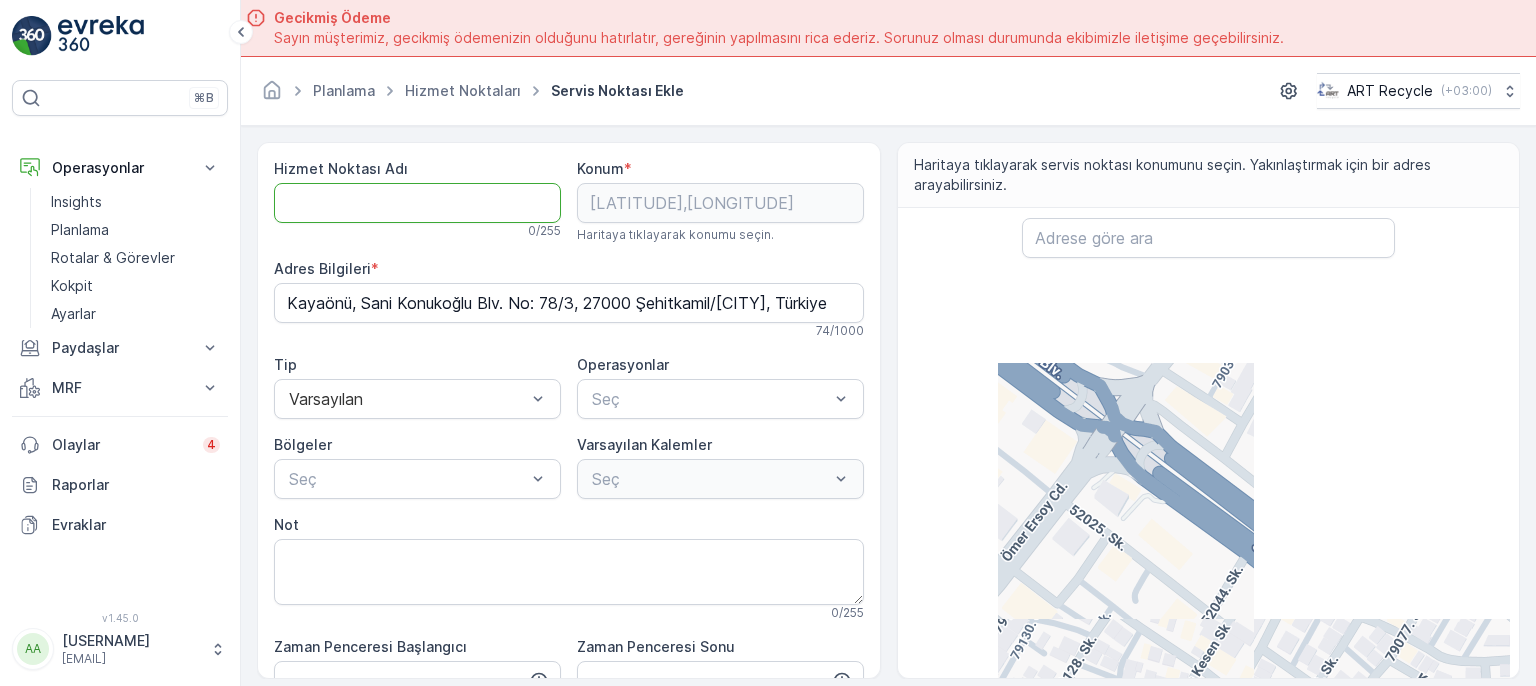 click on "Hizmet Noktası Adı" at bounding box center [417, 203] 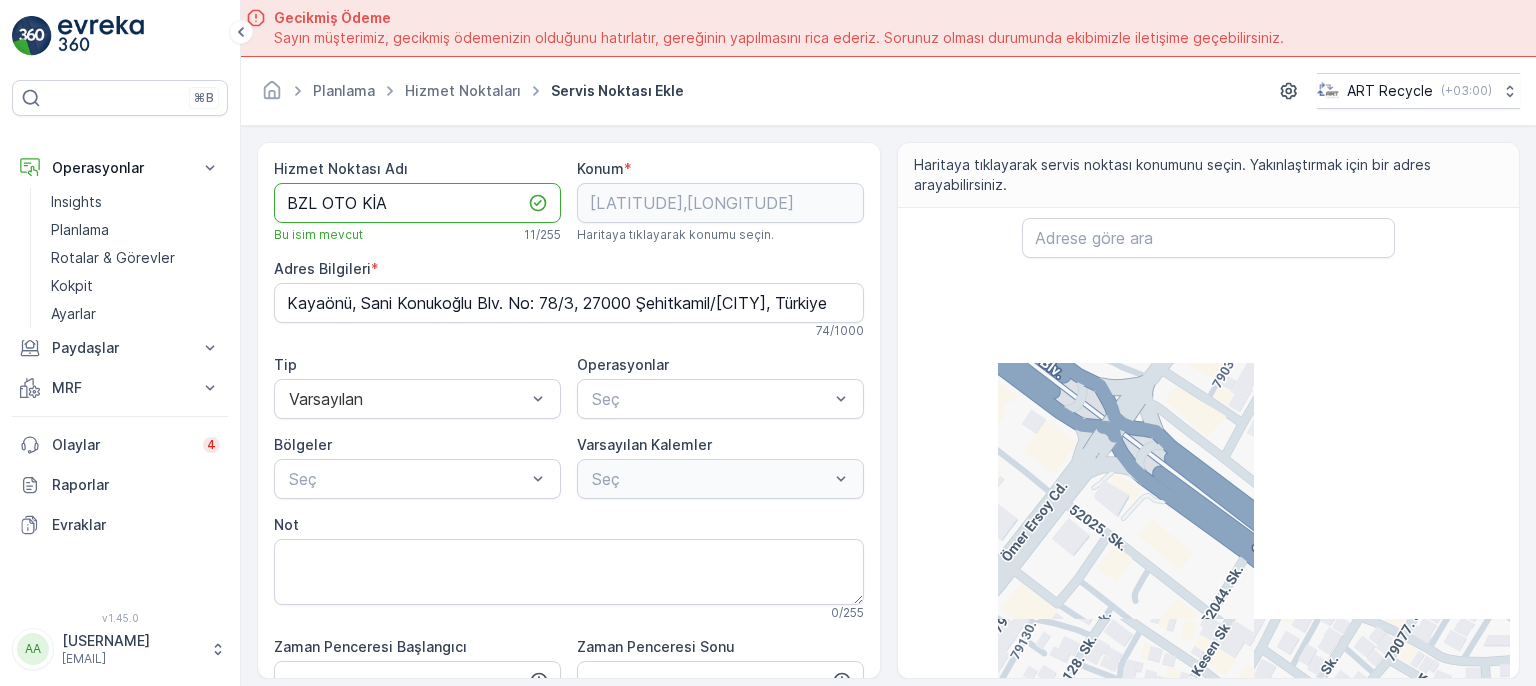 type on "BZL OTO KİA" 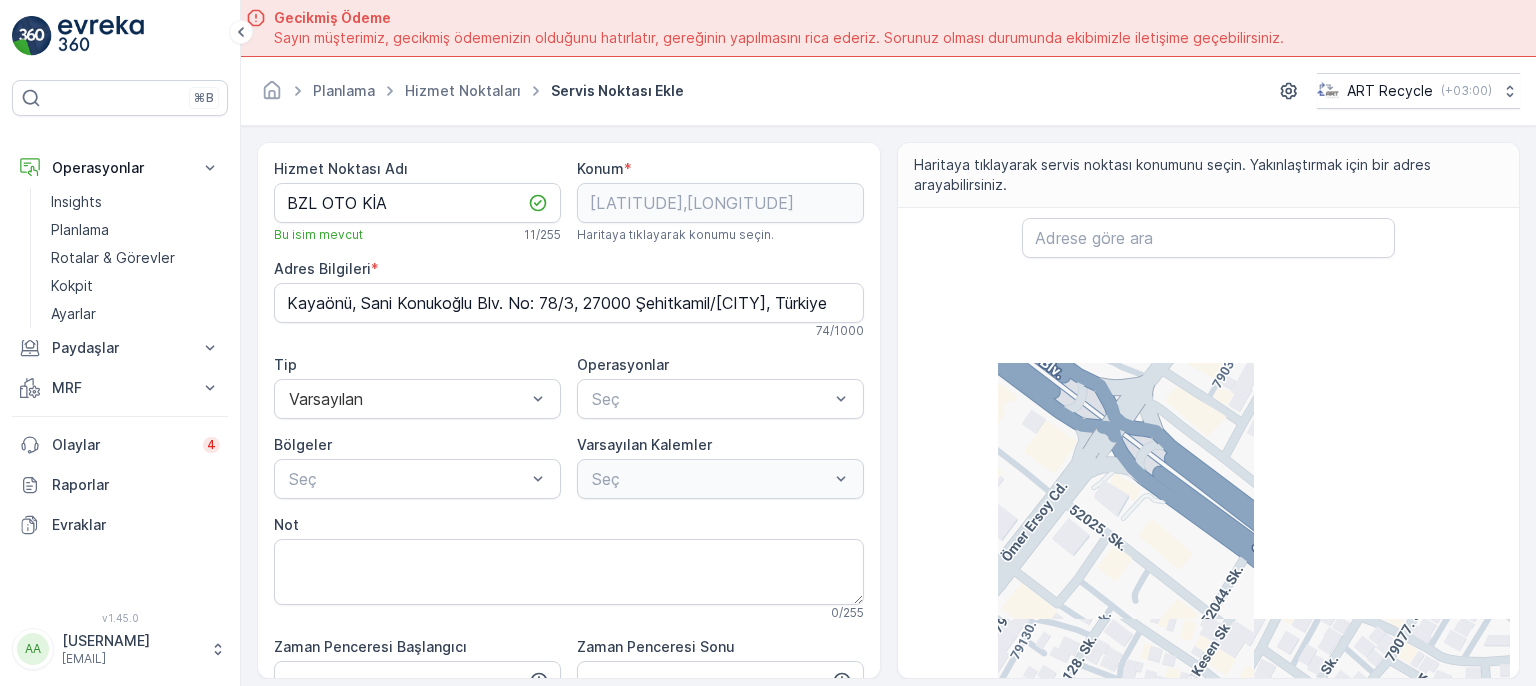 click on "Operasyonlar" at bounding box center (623, 364) 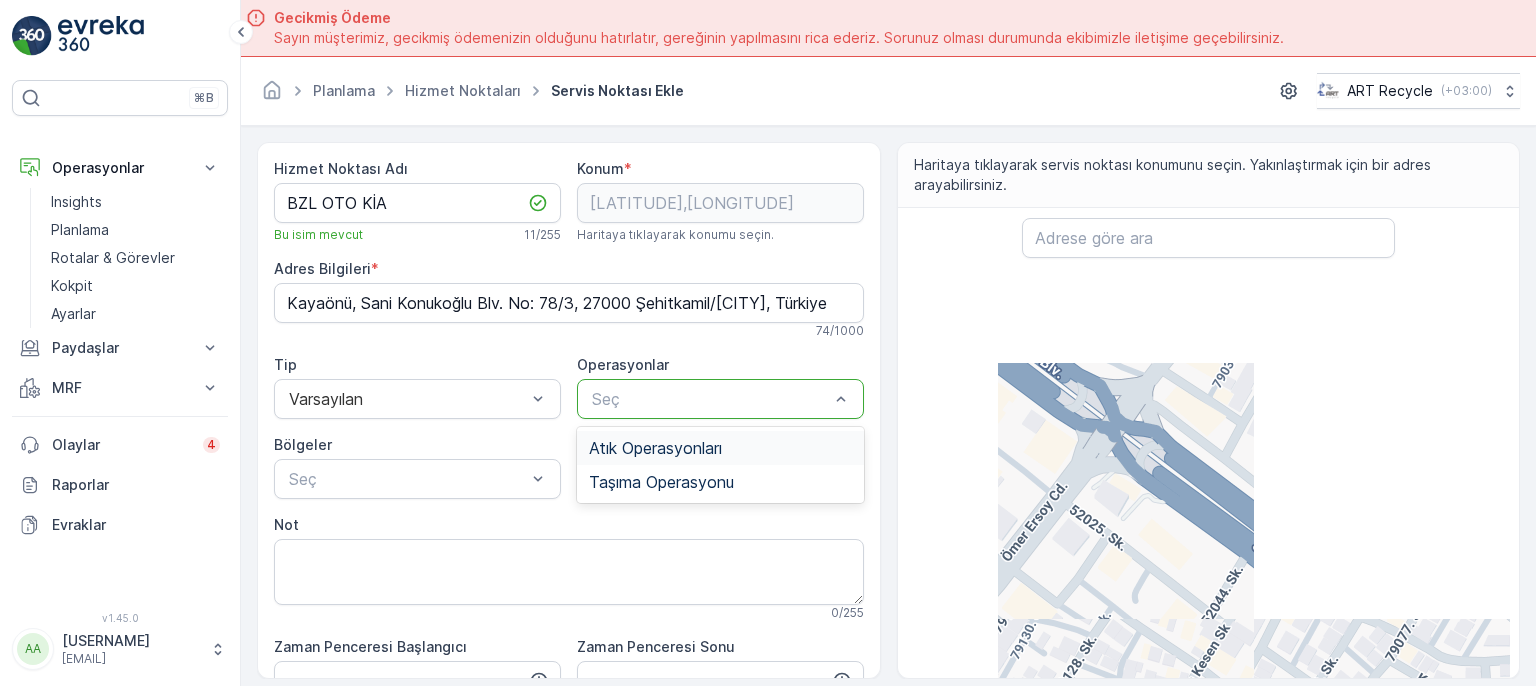 click on "Atık Operasyonları" at bounding box center (720, 448) 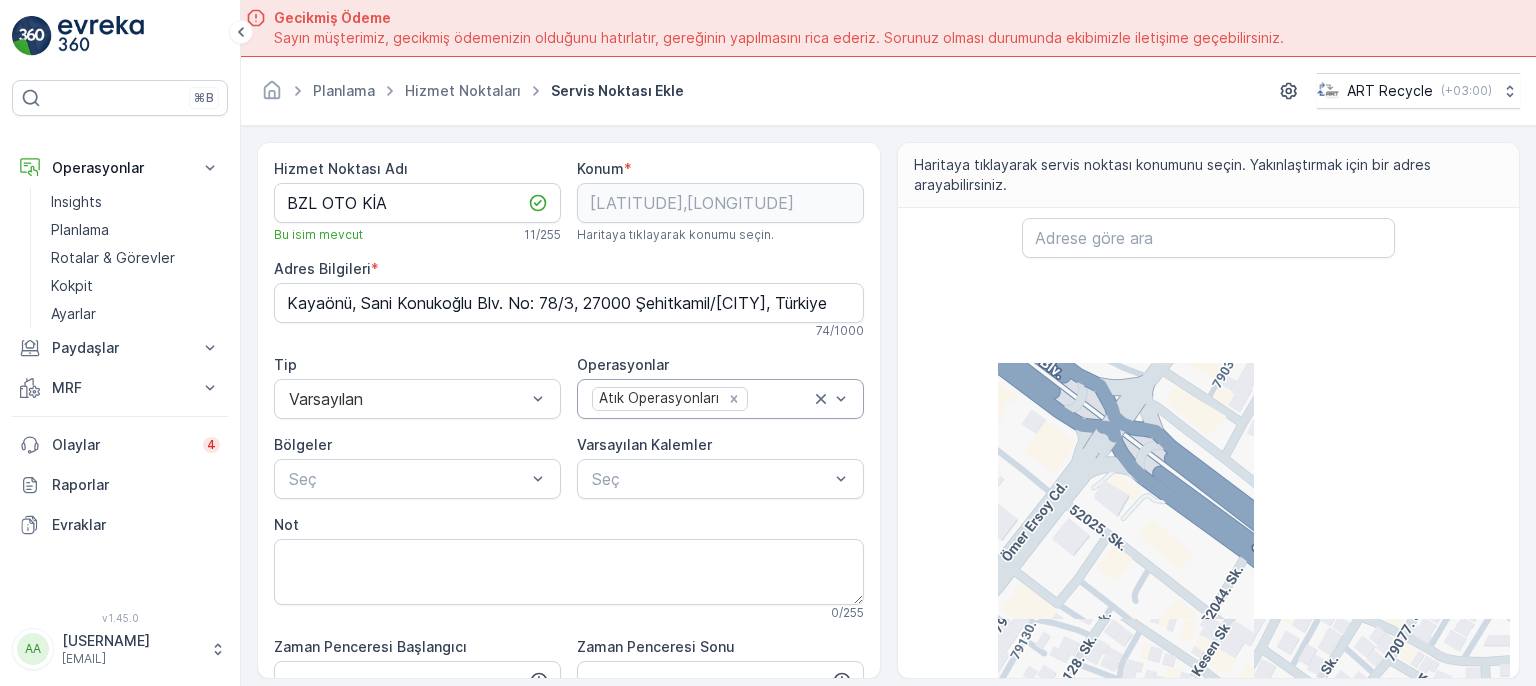 drag, startPoint x: 1535, startPoint y: 202, endPoint x: 1528, endPoint y: 277, distance: 75.32596 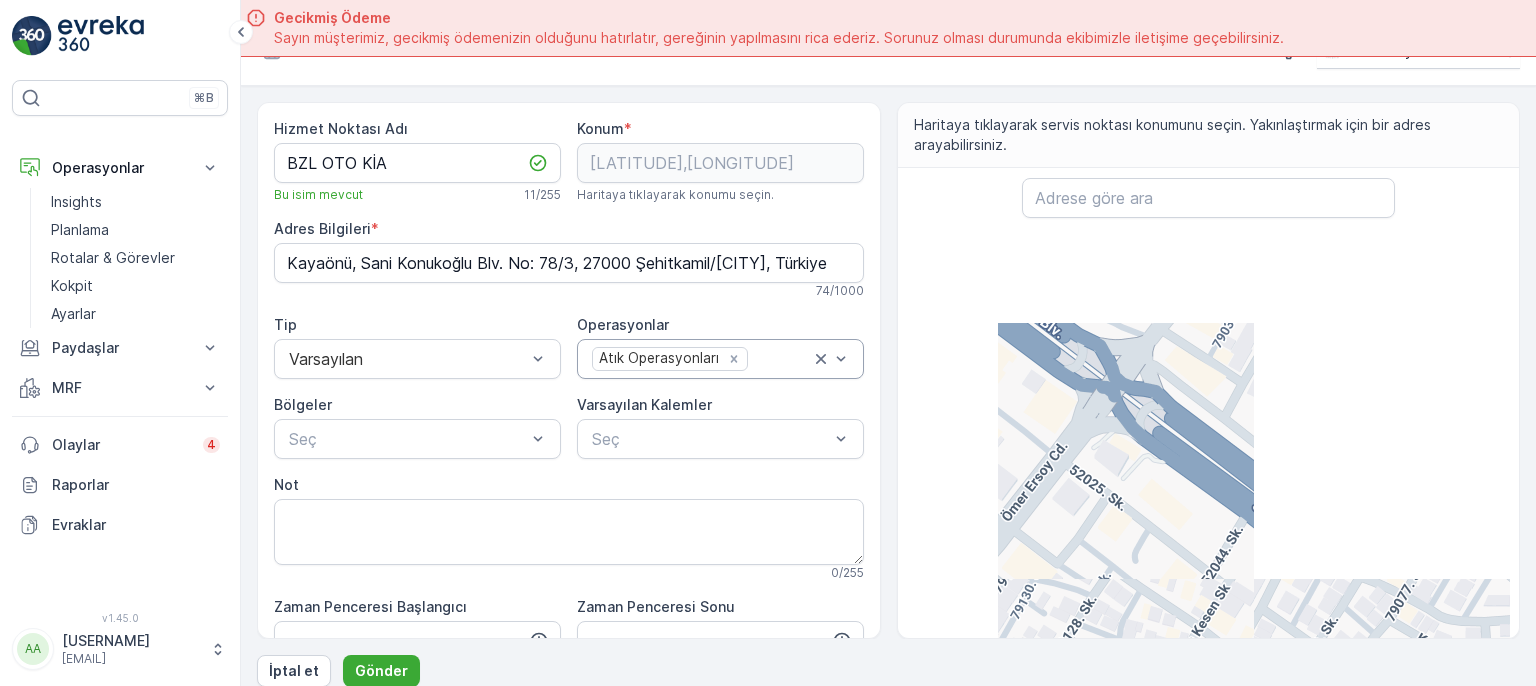 scroll, scrollTop: 56, scrollLeft: 0, axis: vertical 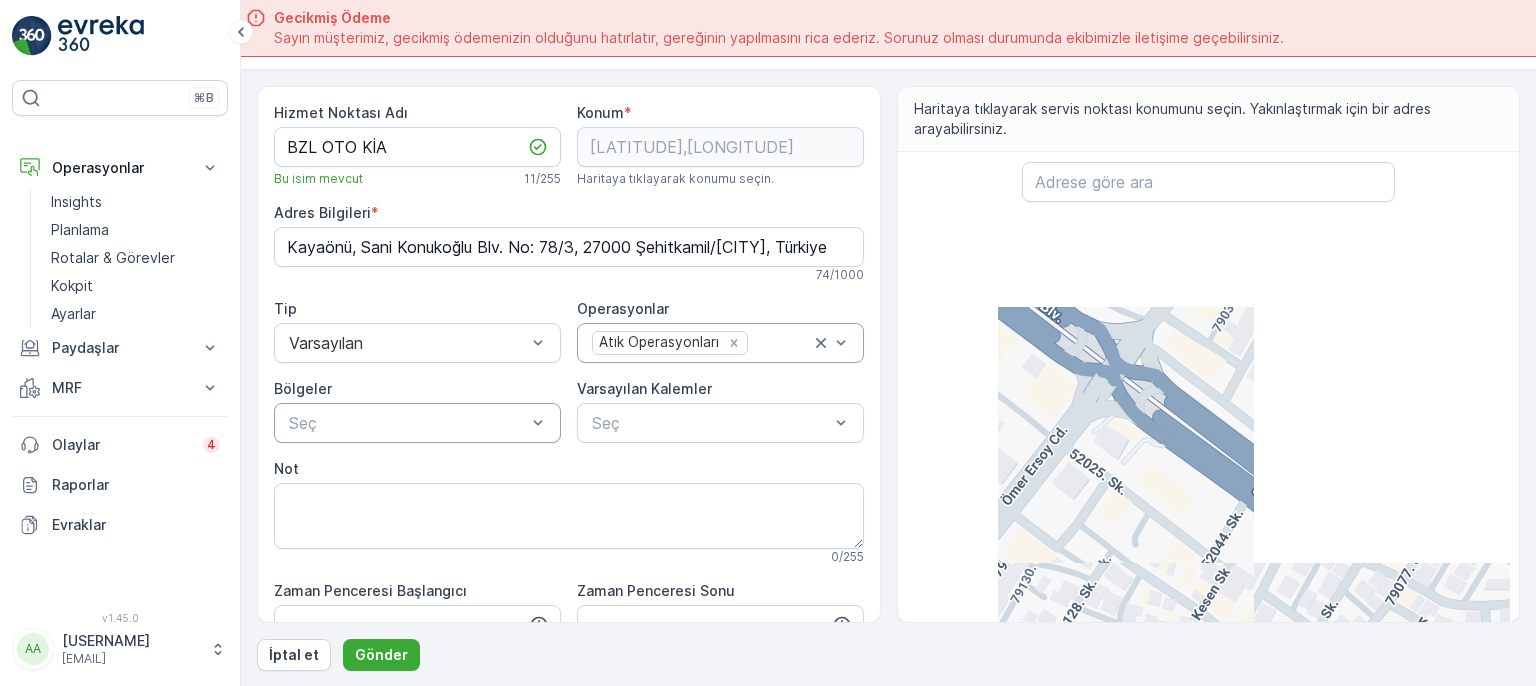 click at bounding box center (407, 423) 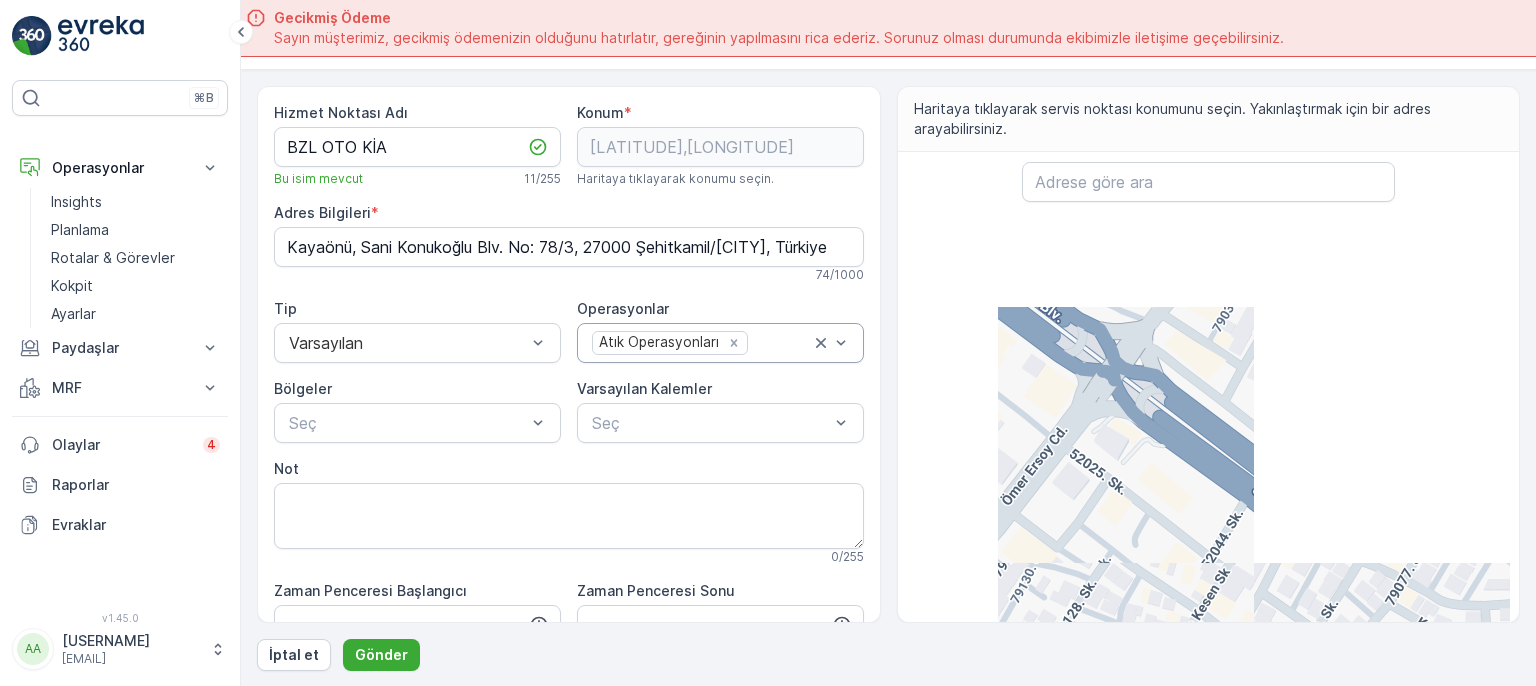 click on "Not" at bounding box center [569, 469] 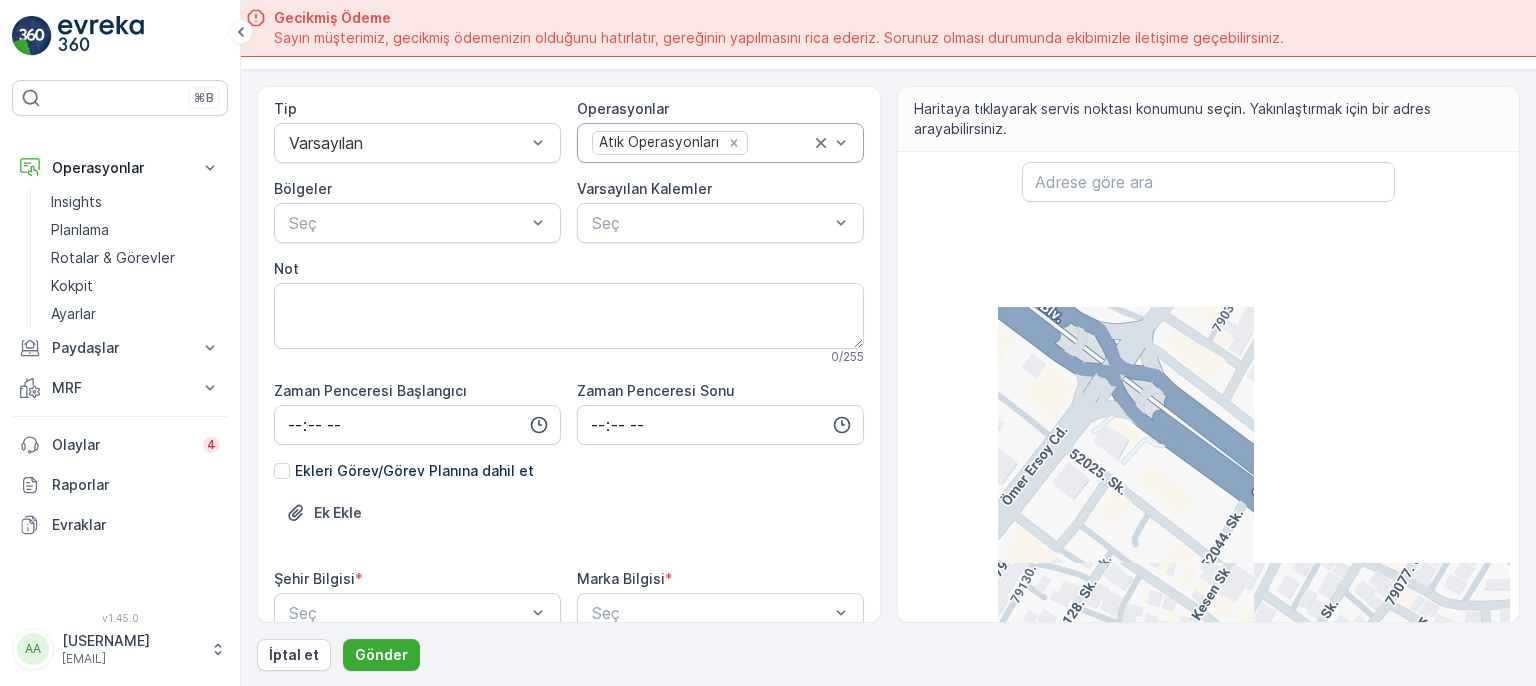 scroll, scrollTop: 289, scrollLeft: 0, axis: vertical 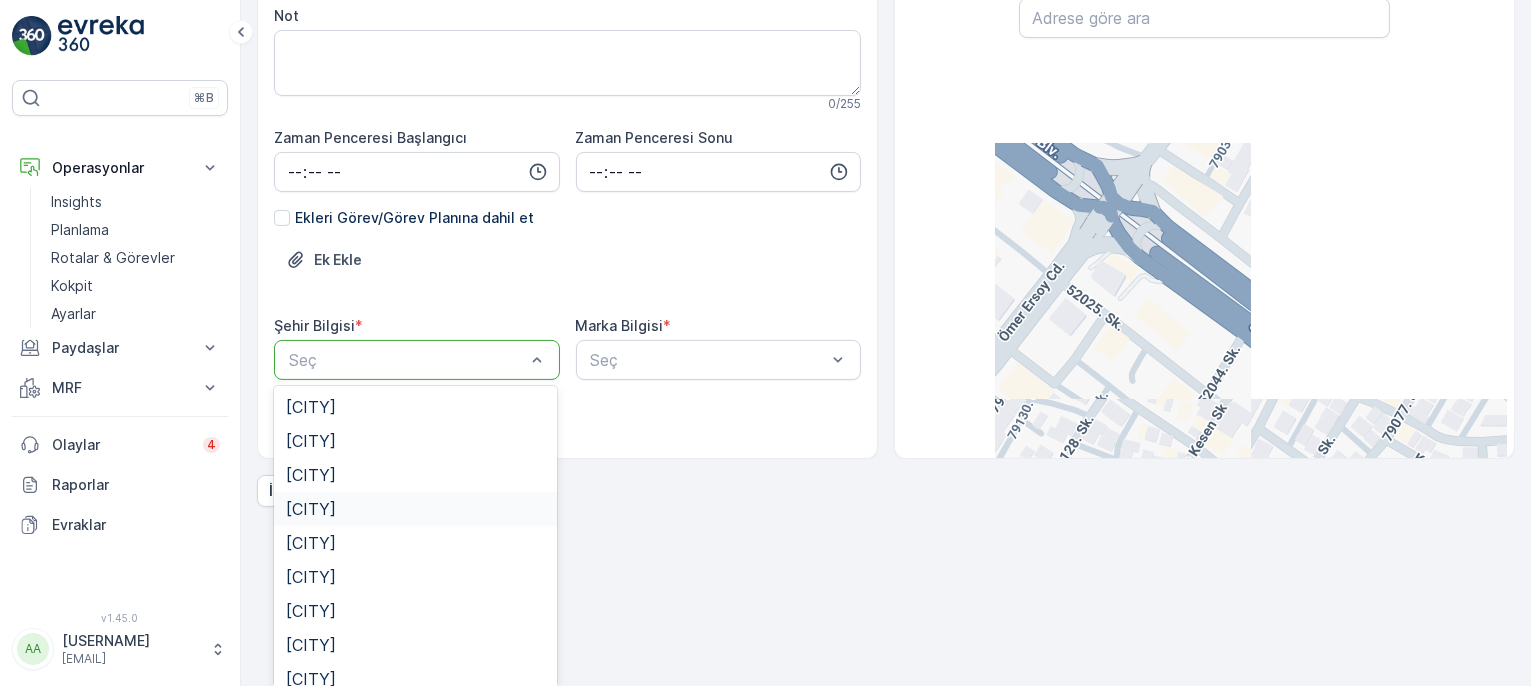 click on "Planlama Hizmet Noktaları Servis Noktası Ekle ART Recycle ( +03:00 ) Hizmet Noktası Adı BZL OTO KİA Bu isim mevcut 11  /  255 Konum * [LATITUDE],[LONGITUDE] Haritaya tıklayarak konumu seçin. Adres Bilgileri * Kayaönü, Sani Konukoğlu Blv. No: 78/3, 27000 Şehitkamil/[CITY], Türkiye 74  /  1000 Tip Varsayılan Operasyonlar Atık Operasyonları Bölgeler Seç Varsayılan Kalemler Seç Not 0  /  255 Zaman Penceresi Başlangıcı Zaman Penceresi Sonu Ekleri Görev/Görev Planına dahil et Ek Ekle Şehir Bilgisi * 70 results available. *" at bounding box center (765, 179) 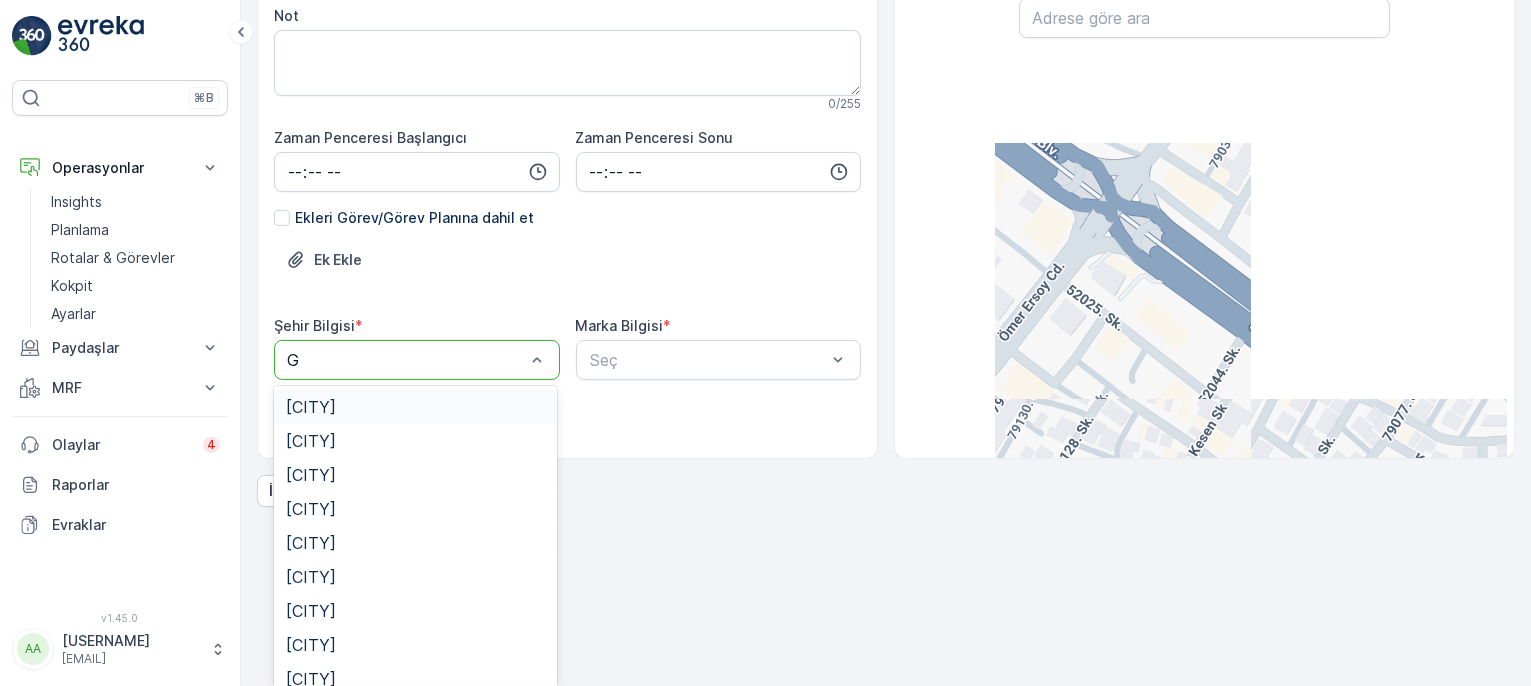 click on "[CITY]" at bounding box center (311, 407) 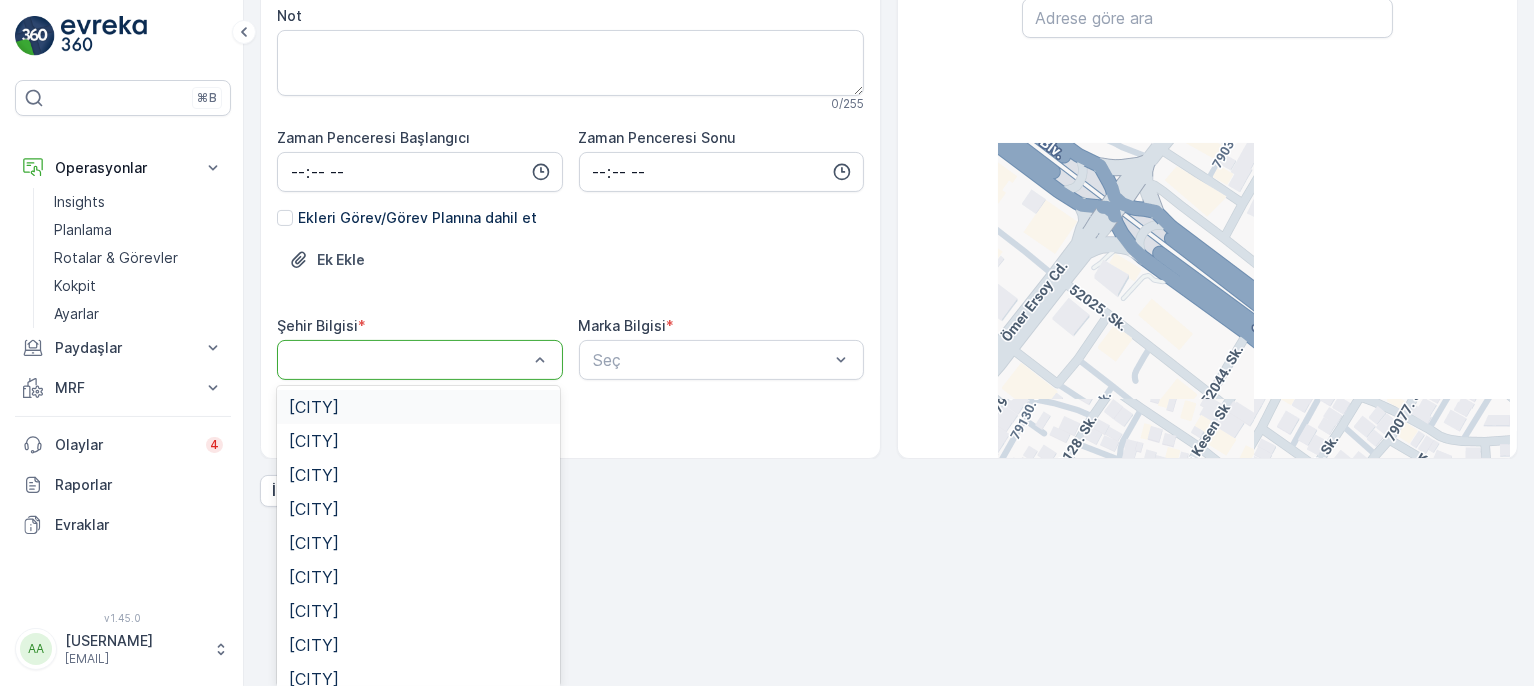 scroll, scrollTop: 0, scrollLeft: 0, axis: both 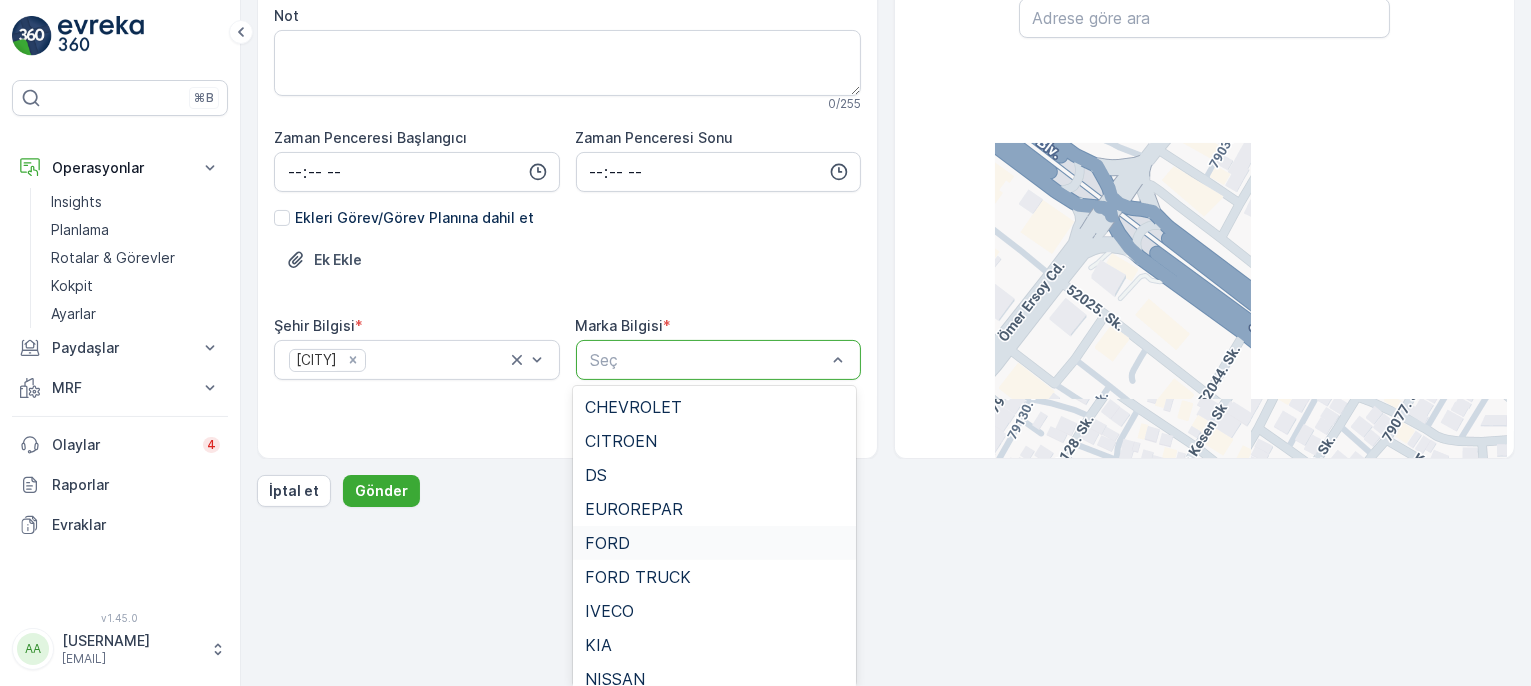 click on "Operasyonlar Insights Planlama Rotalar & Görevler Kokpit Ayarlar Paydaşlar Rapor Birimler Kişiler Servis Noktaları Siparişler Fiyatlandırma Motoru MRF Gelen & Giden Ayarlar Olaylar 4 Raporlar Evraklar v 1.45.0 [USERNAME] [EMAIL] Gecikmiş Ödeme Sayın müşterimiz, gecikmiş ödemenizin olduğunu hatırlatır, gereğinin yapılmasını rica ederiz. Sorunuz olması durumunda ekibimizle iletişime geçebilirsiniz. Planlama Hizmet Noktaları Servis Noktası Ekle ART Recycle ( +03:00 ) Hizmet Noktası Adı BZL OTO KİA Bu isim mevcut 11  /  255 Konum * [COORDINATES] Haritaya tıklayarak konumu seçin. Adres Bilgileri * Kayaönü, Sani Konukoğlu Blv. No: 78/3, [POSTAL_CODE] Şehitkamil/[CITY], Türkiye 74  /  1000 Tip Varsayılan Operasyonlar Atık Operasyonları Bölgeler Seç Varsayılan Kalemler Seç Not 0  /  255 Zaman Penceresi Başlangıcı Zaman Penceresi Sonu Ekleri Görev/Görev Planına dahil et Ek Ekle Şehir Bilgisi * [CITY] Marka Bilgisi" at bounding box center [765, 179] 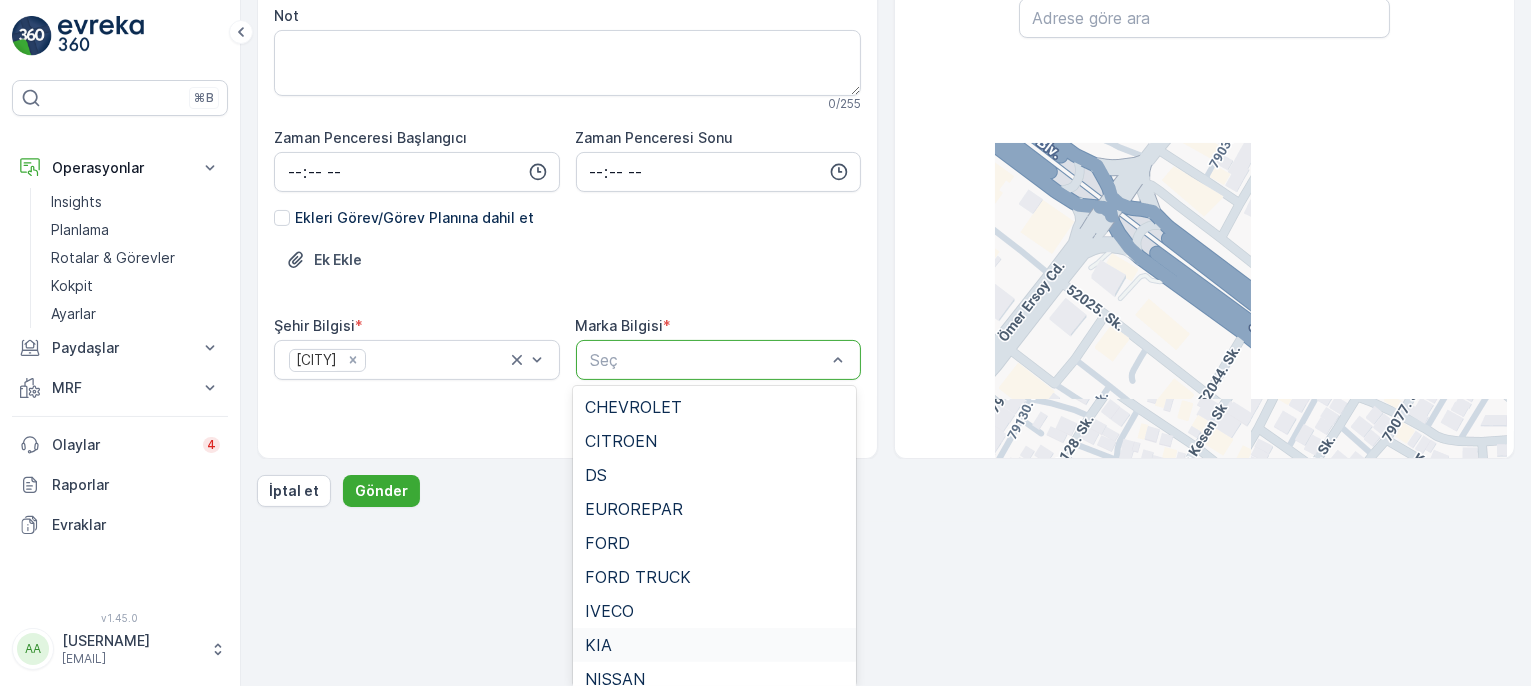 click on "KIA" at bounding box center (714, 645) 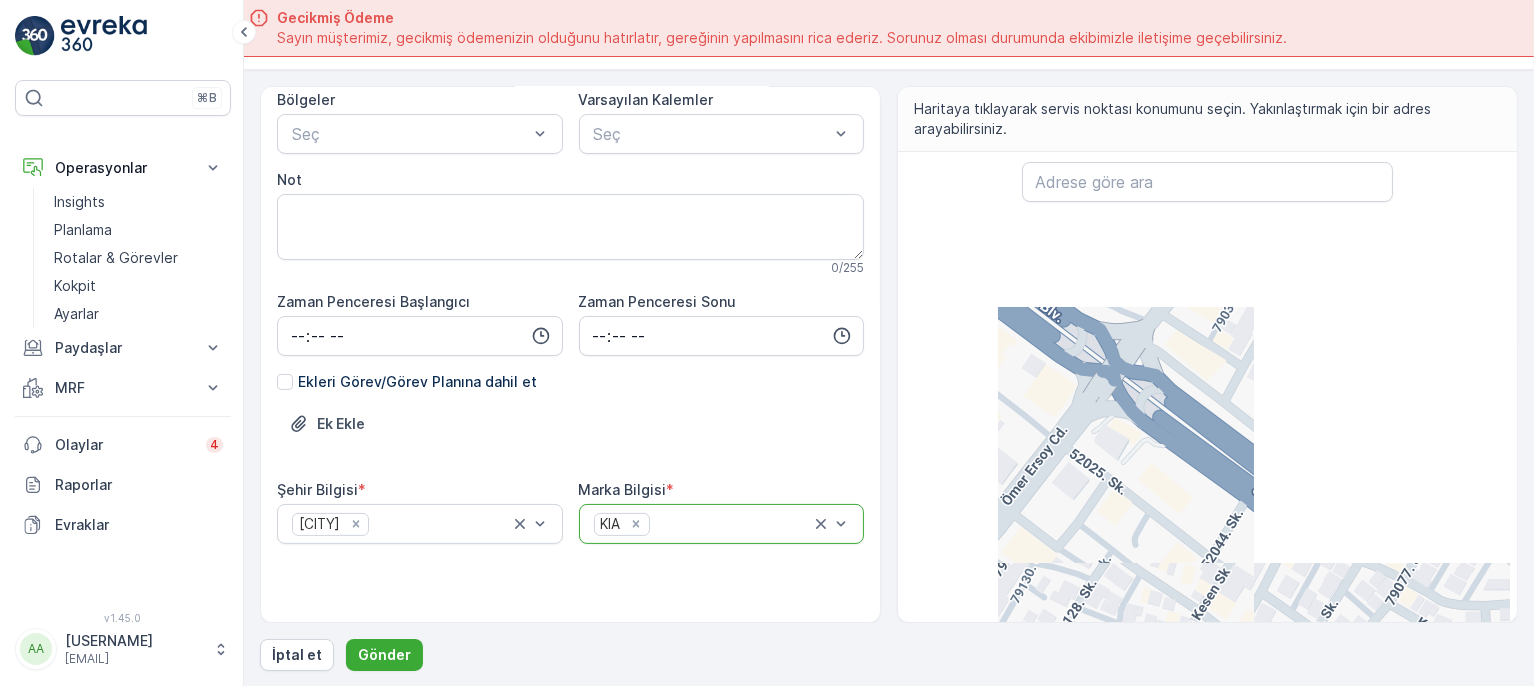 scroll, scrollTop: 0, scrollLeft: 0, axis: both 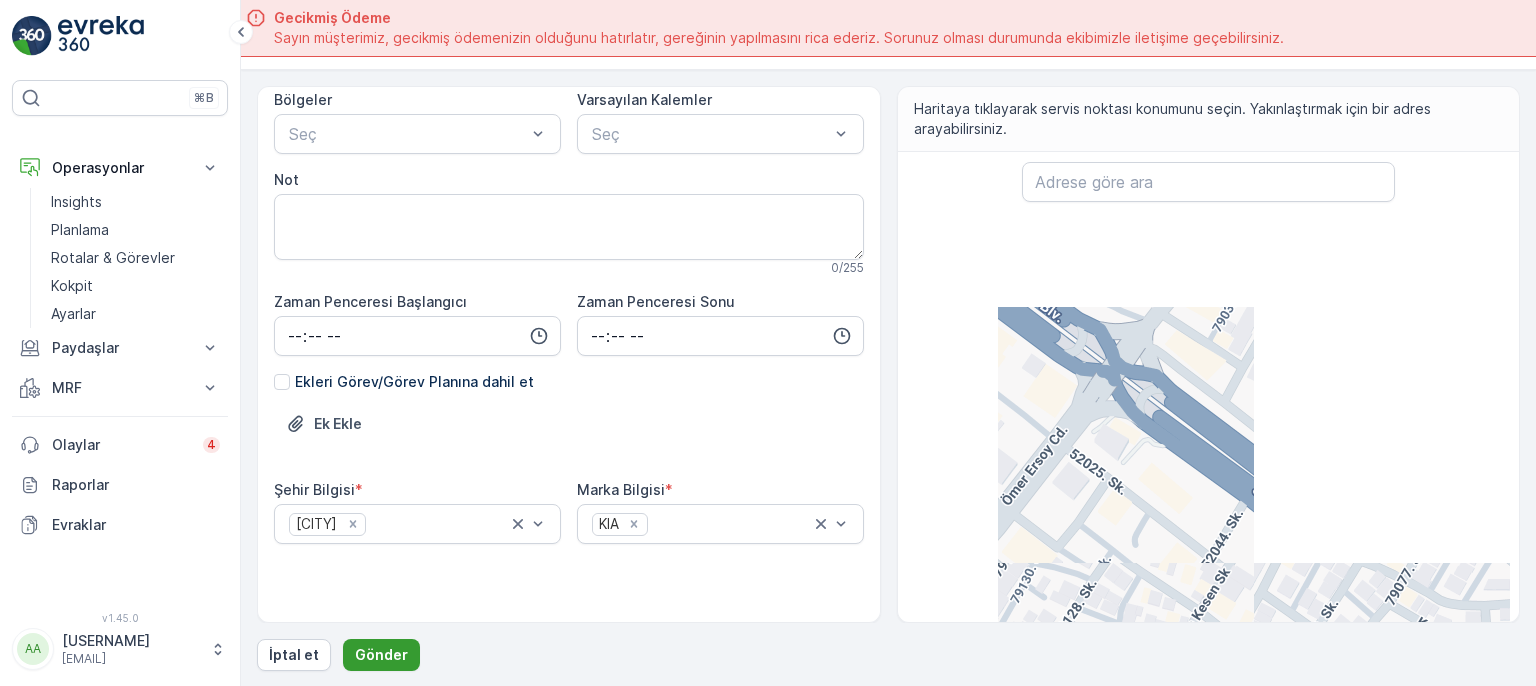 click on "Gönder" at bounding box center (381, 655) 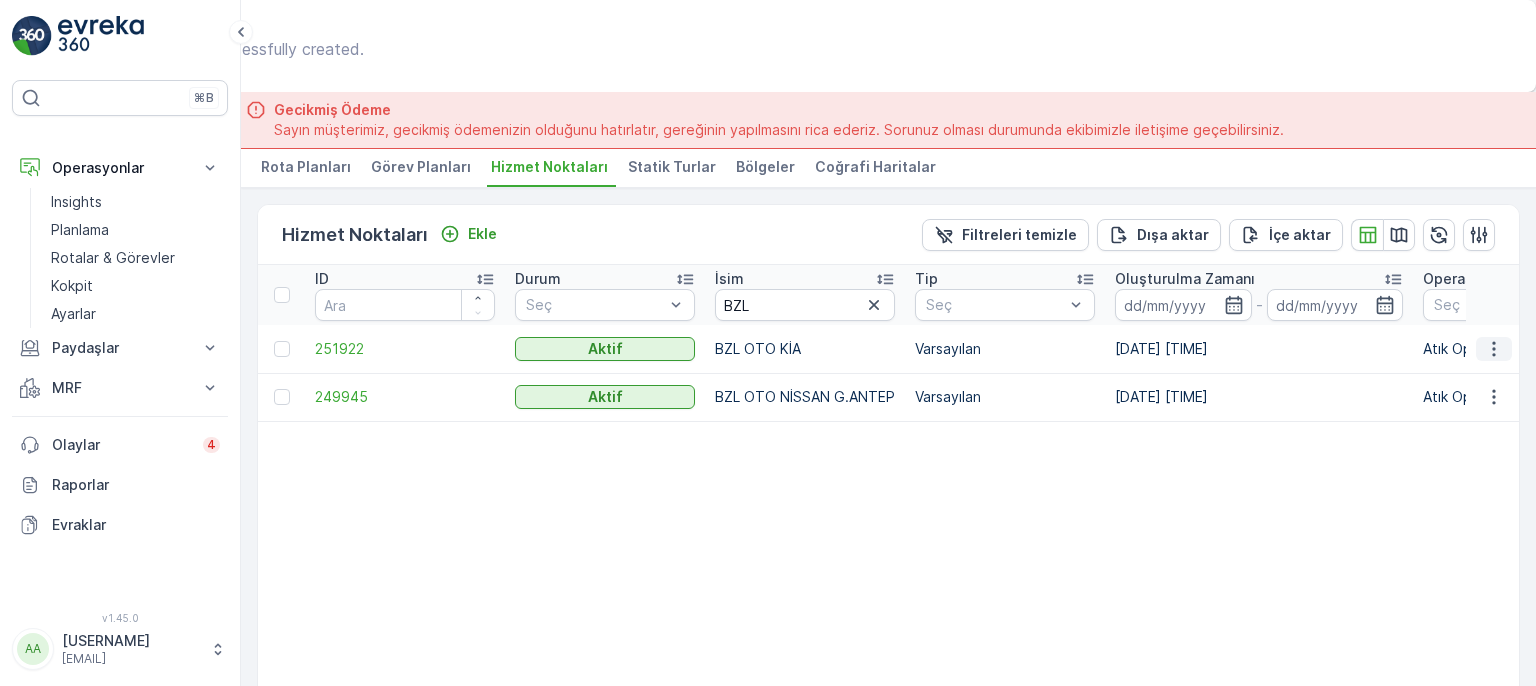click at bounding box center [1494, 349] 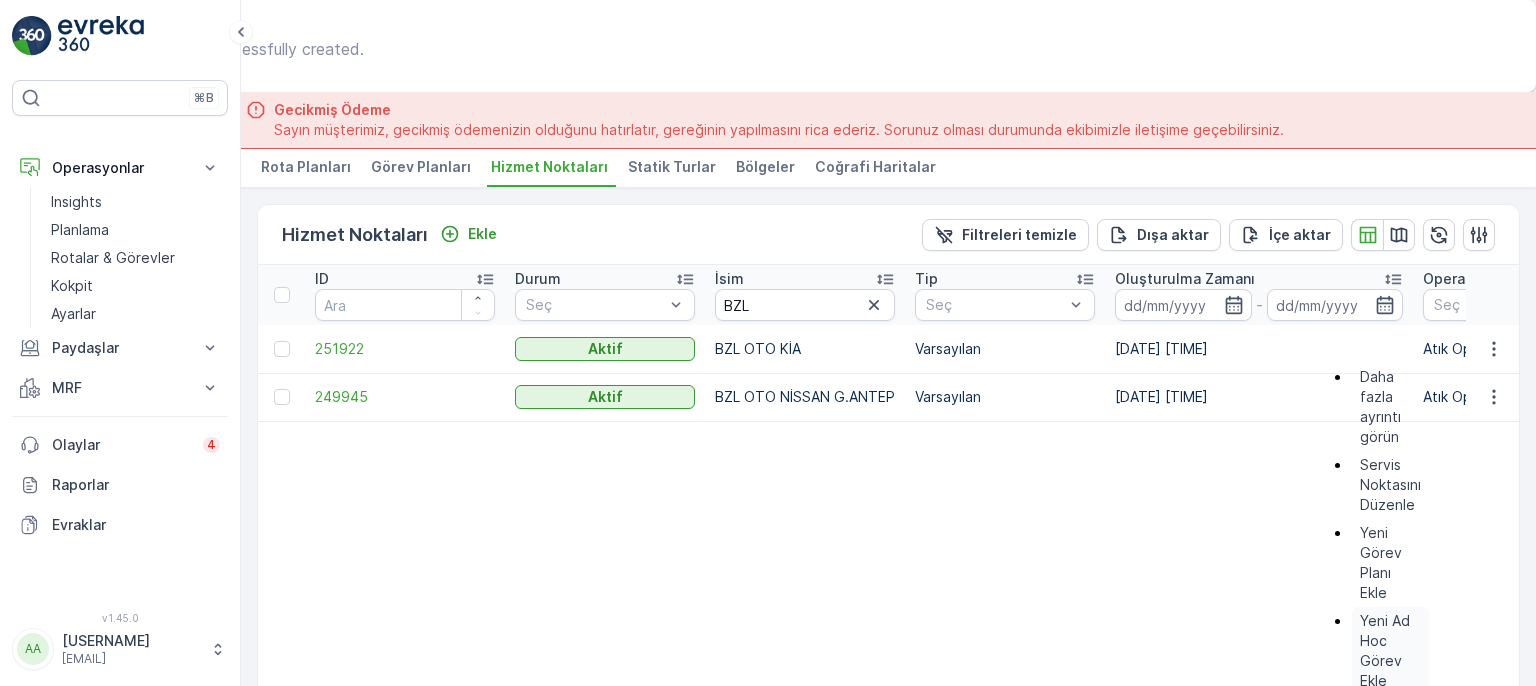 click on "Yeni Ad Hoc Görev Ekle" at bounding box center (1390, 651) 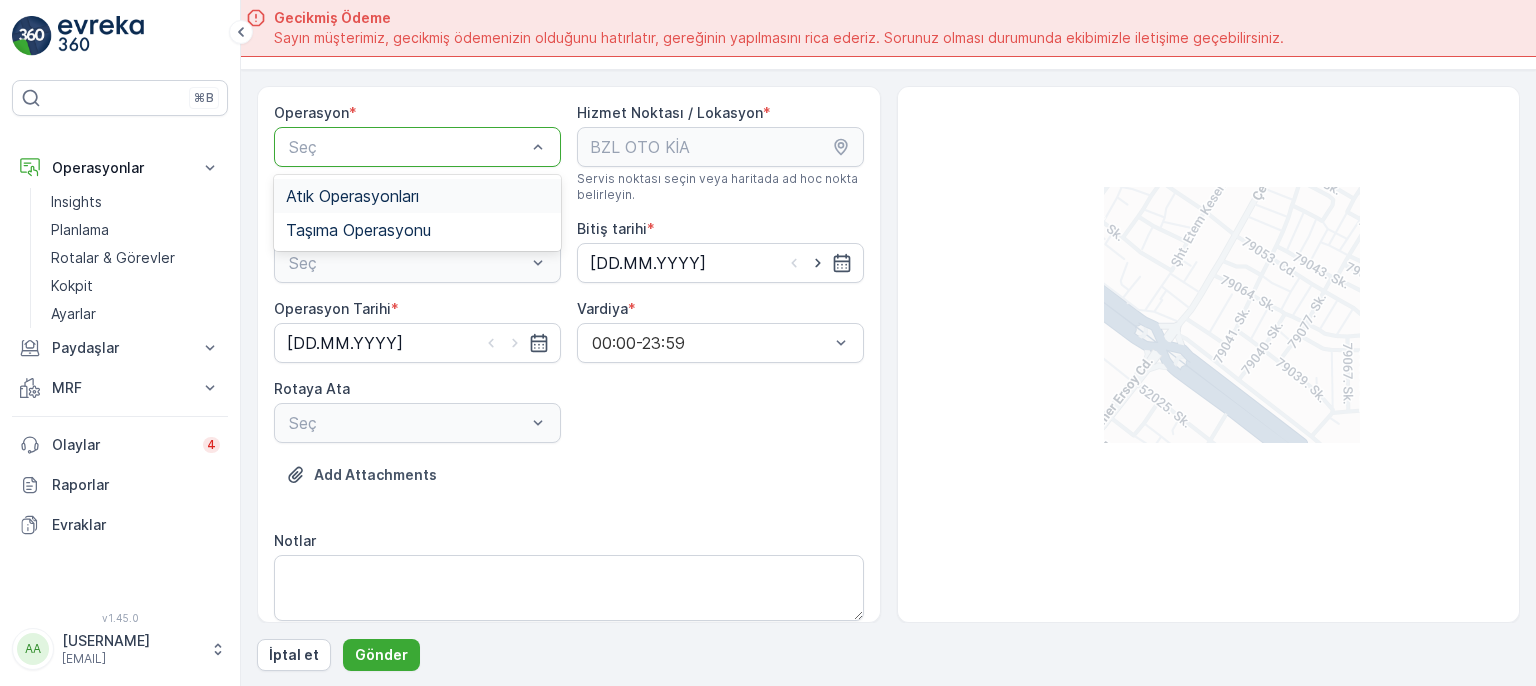 click at bounding box center (407, 147) 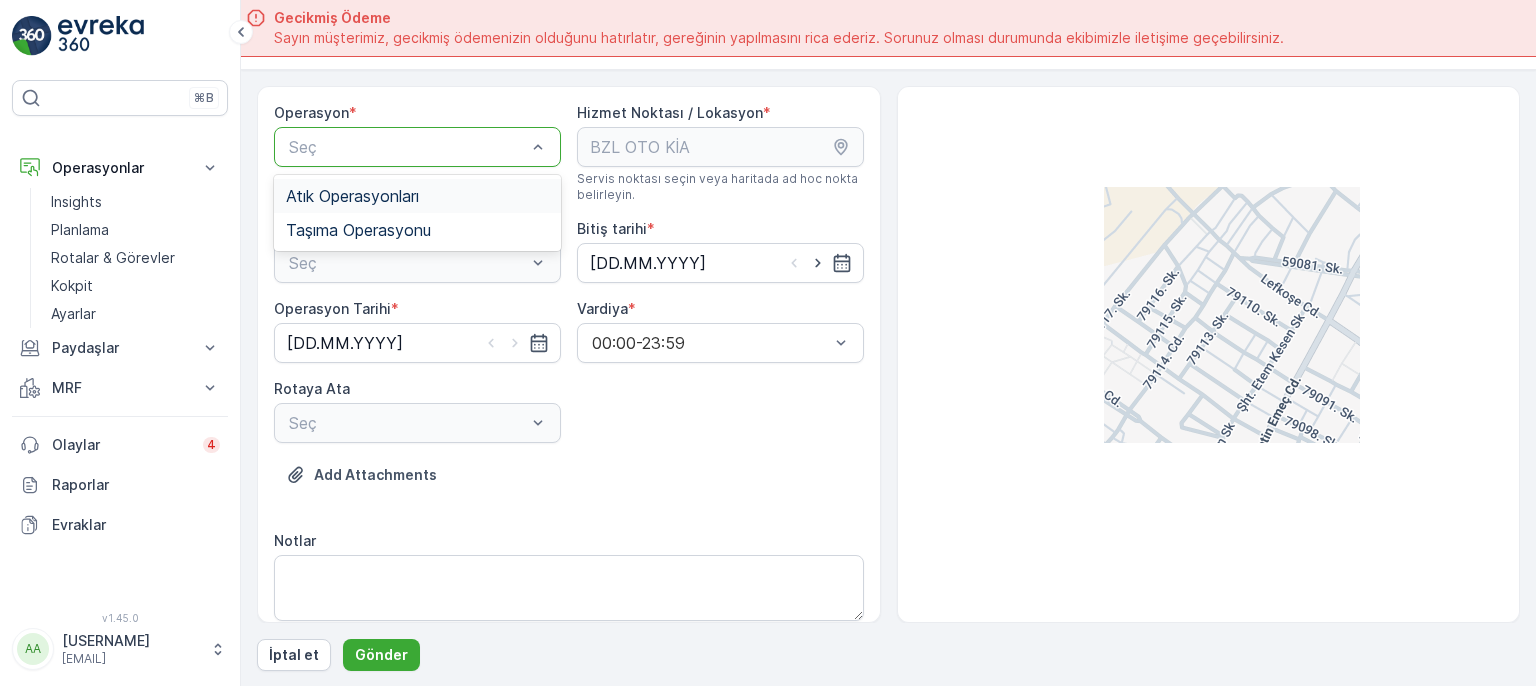 click on "Atık Operasyonları" at bounding box center (417, 196) 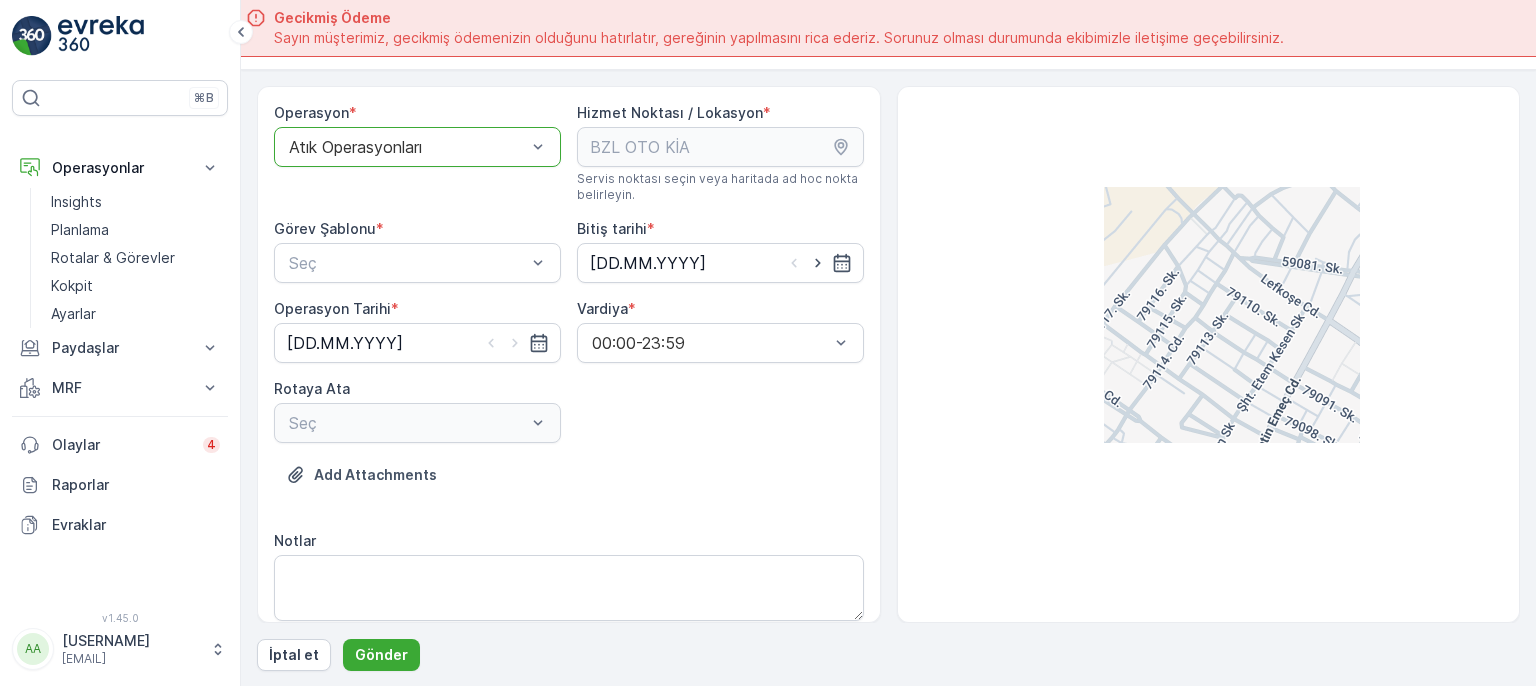 click at bounding box center [407, 263] 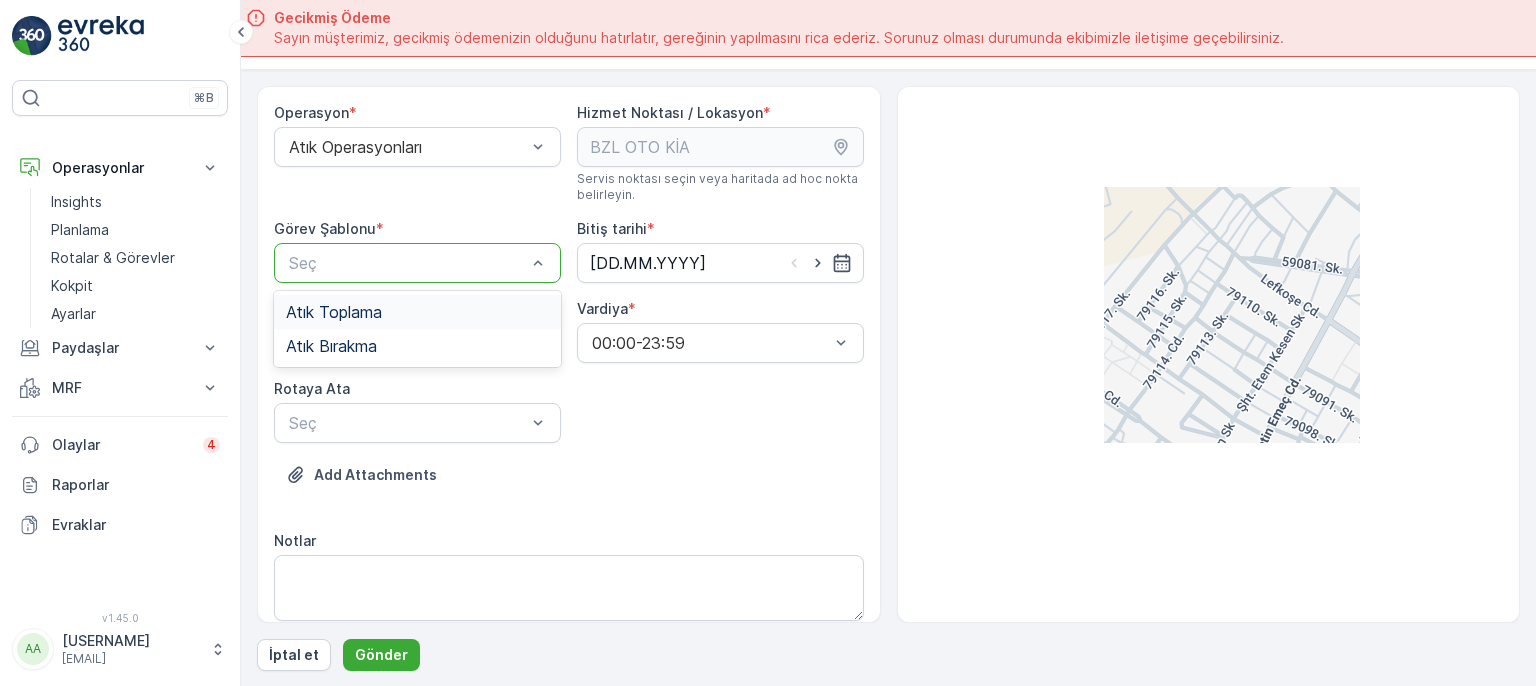 click on "Atık Toplama" at bounding box center (417, 312) 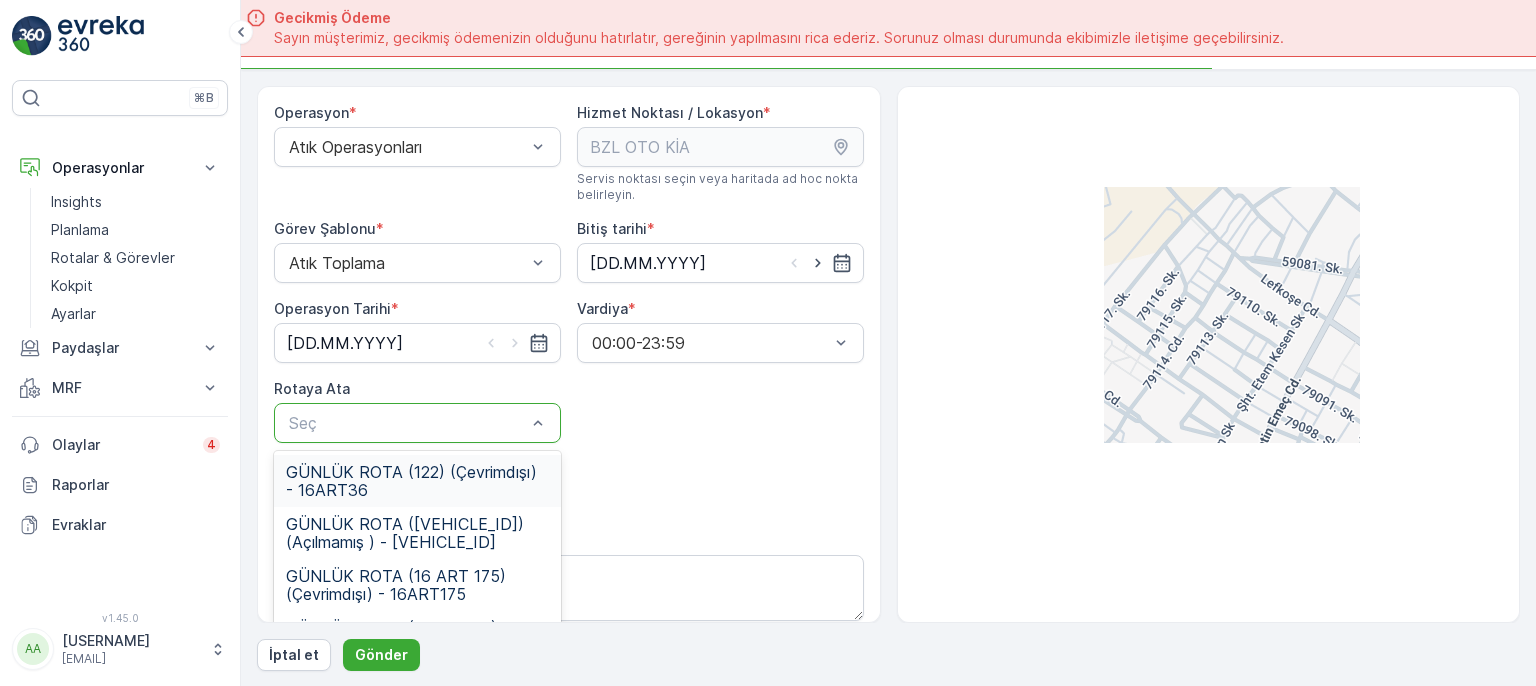 click at bounding box center [407, 423] 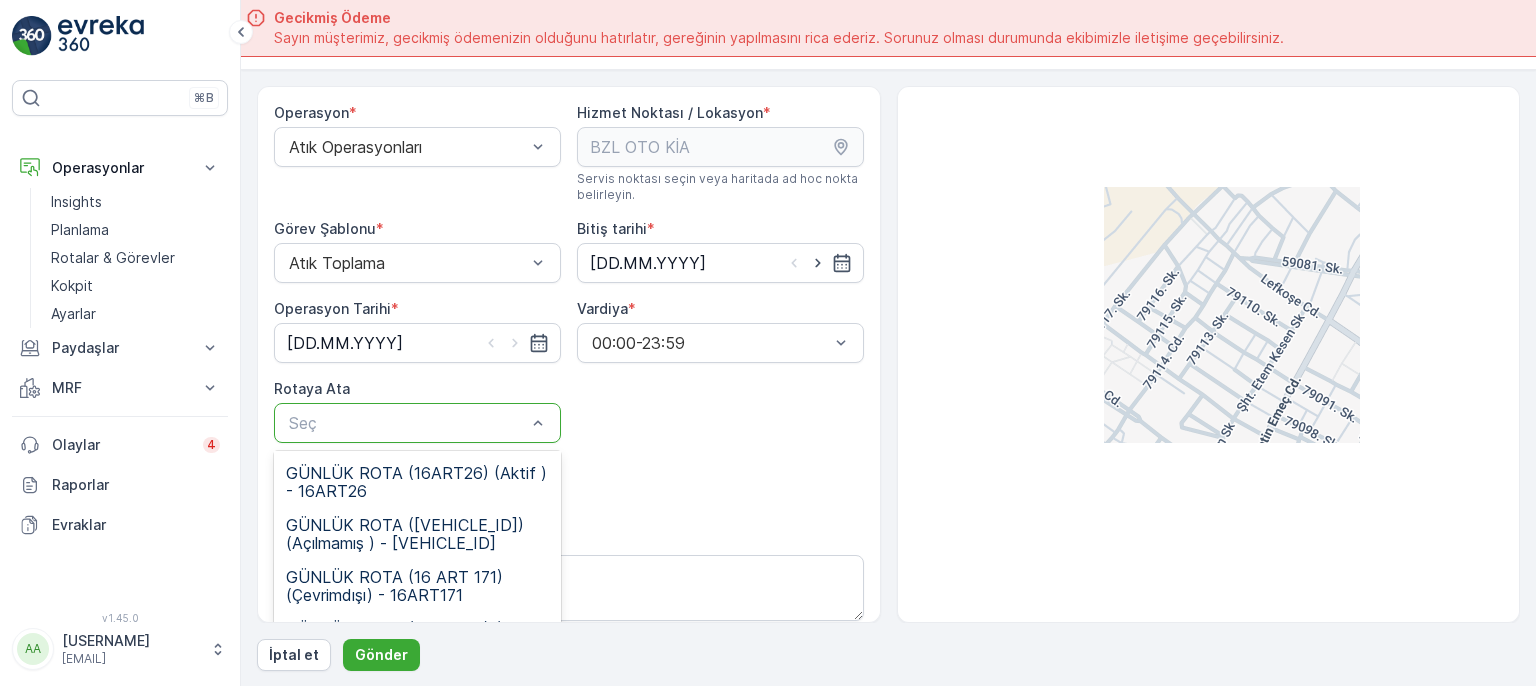 scroll, scrollTop: 219, scrollLeft: 0, axis: vertical 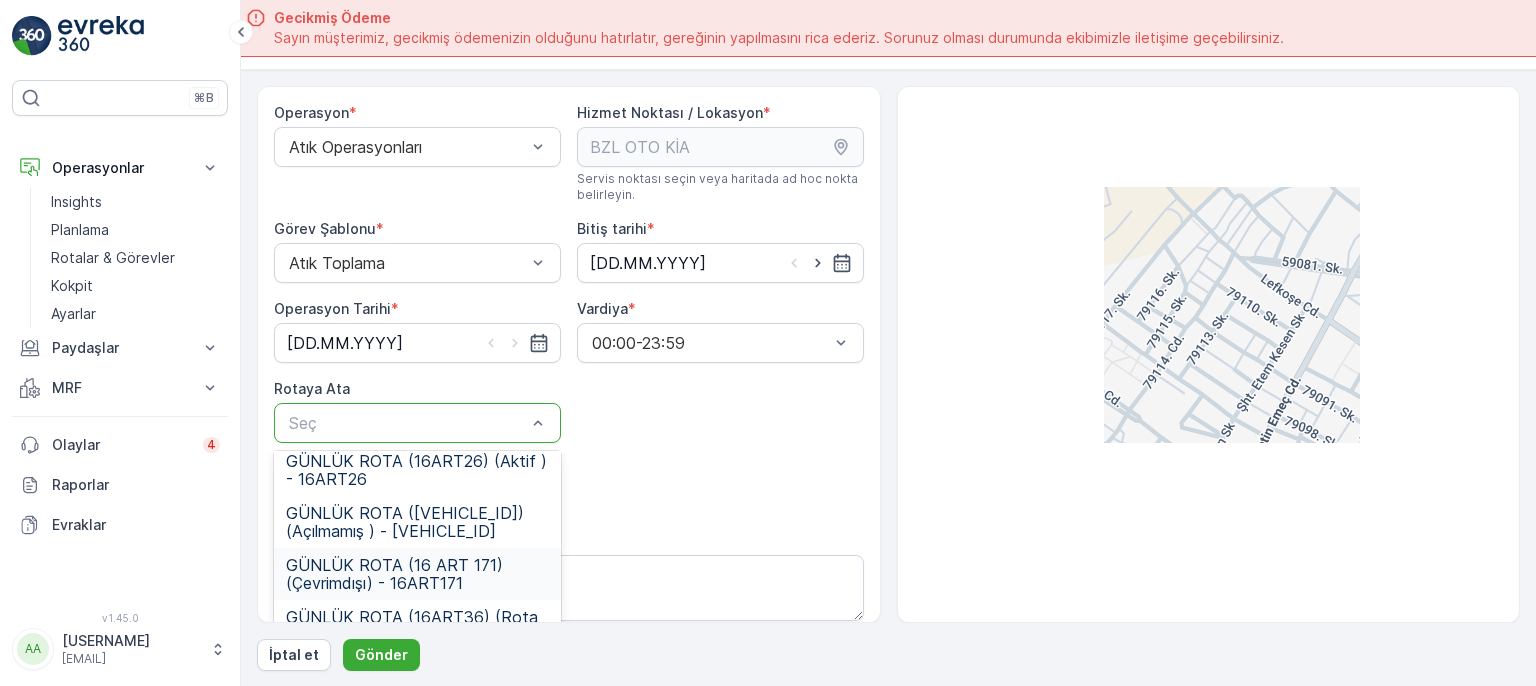 click on "GÜNLÜK ROTA (16 ART 171) (Çevrimdışı) - 16ART171" at bounding box center (417, 574) 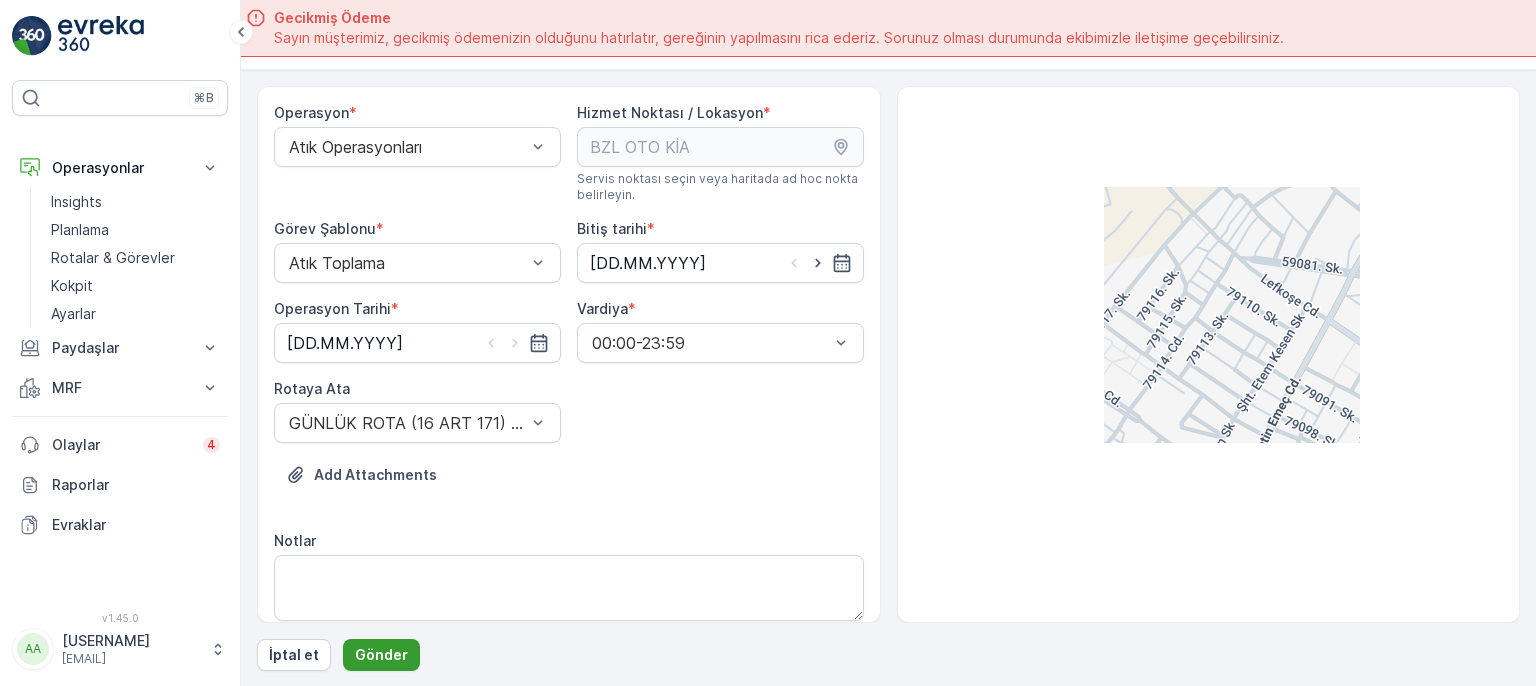 click on "Gönder" at bounding box center (381, 655) 